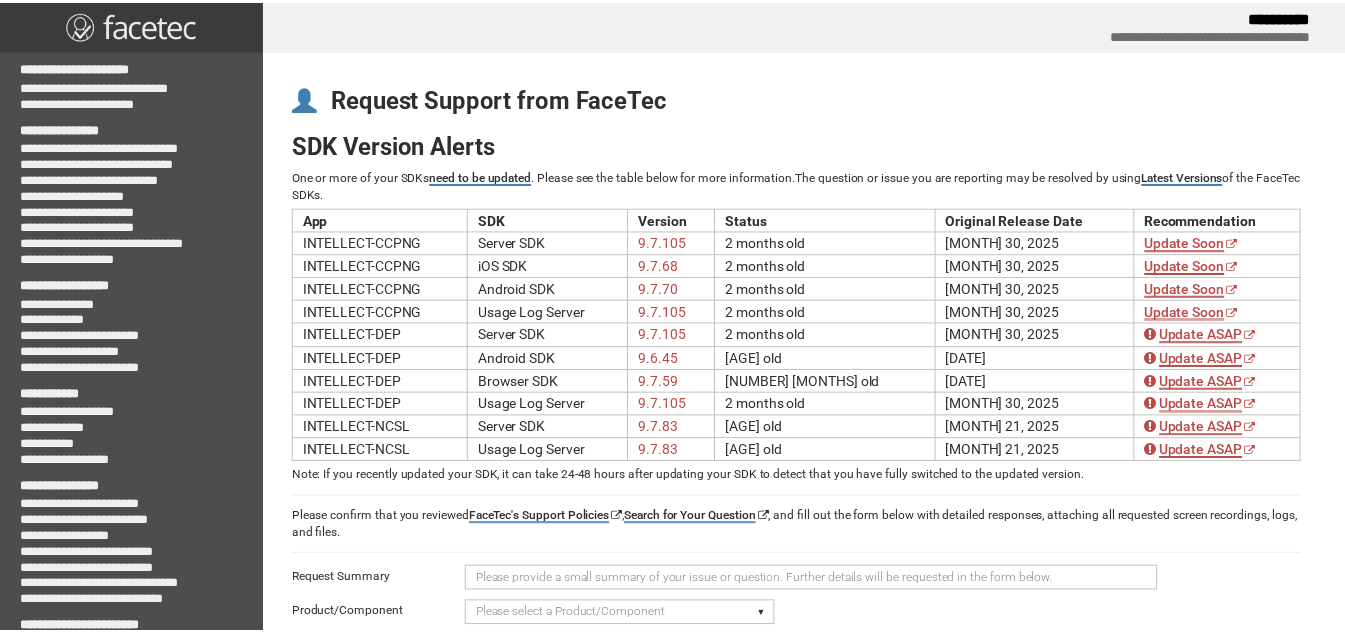 scroll, scrollTop: 0, scrollLeft: 0, axis: both 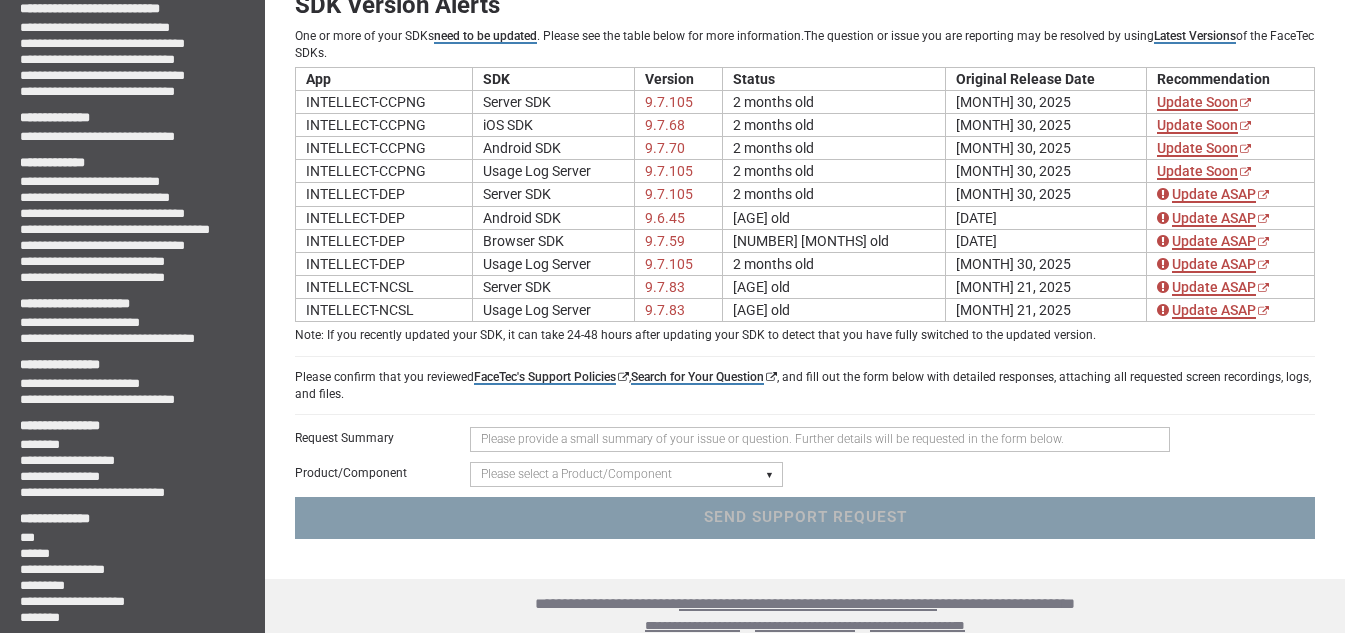 click at bounding box center [820, 439] 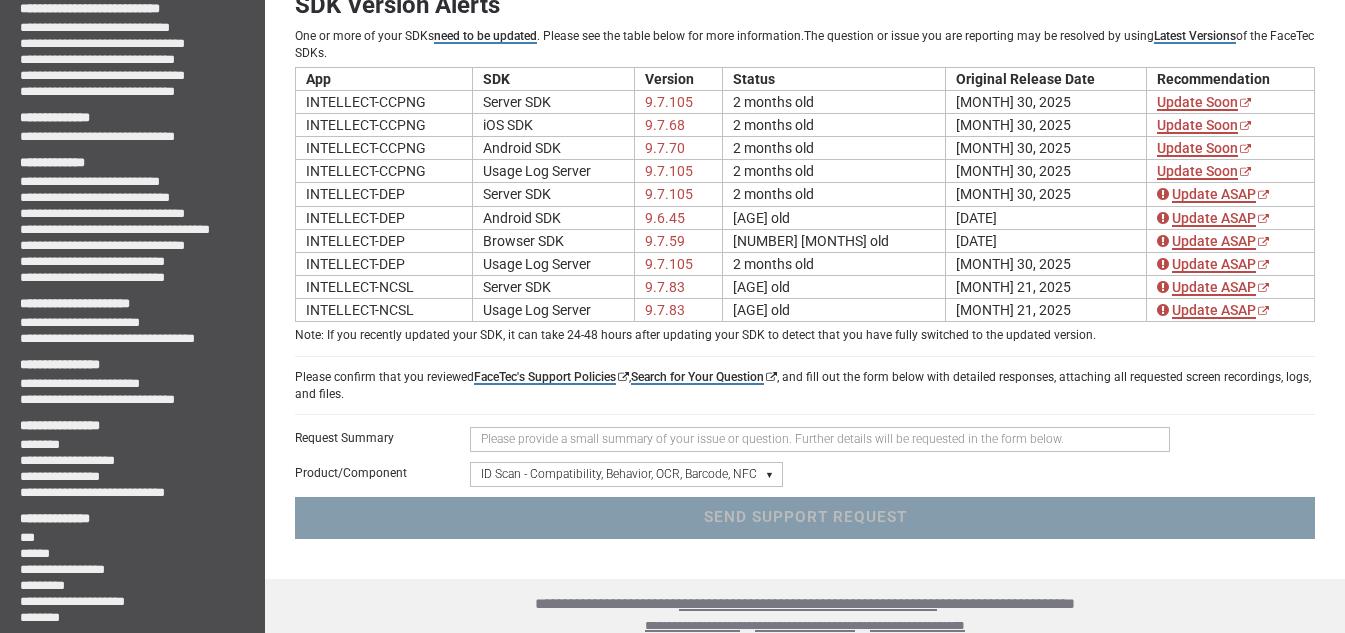 click on "Please select a Product/Component Device SDK (Android, iOS, Browser) Server SDK Dashboard SDK 3D Liveness & Matching ID Scan - Compatibility, Behavior, OCR, Barcode, NFC UR Codes - Biometric Barcodes Specific Features Access Request Account & Application" at bounding box center [626, 474] 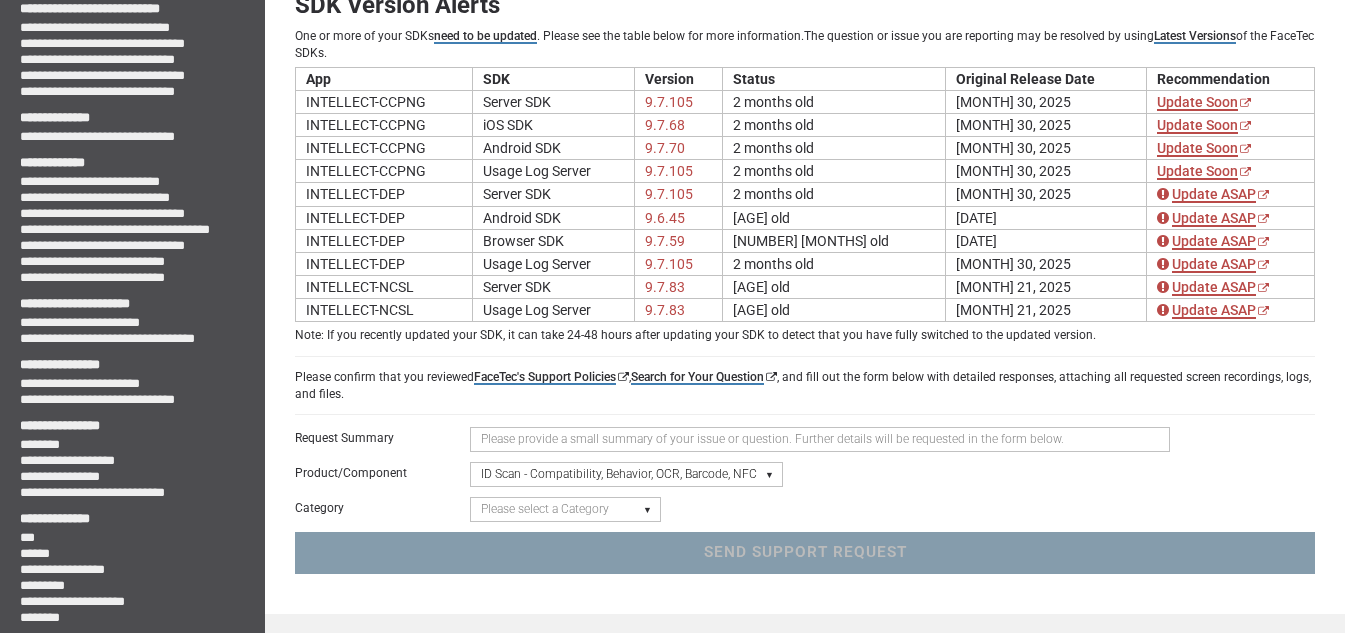 click on "Please select a Category ID Scan - Questions or Issues" at bounding box center (565, 509) 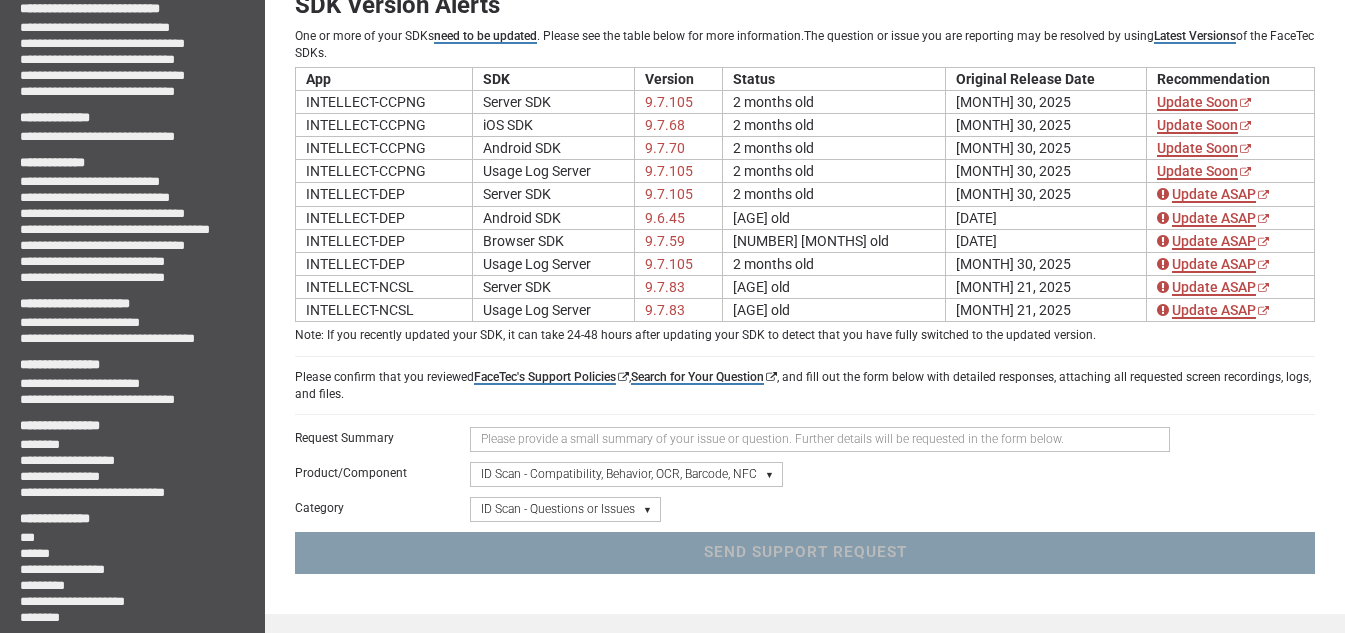 click on "Please select a Category ID Scan - Questions or Issues" at bounding box center (565, 509) 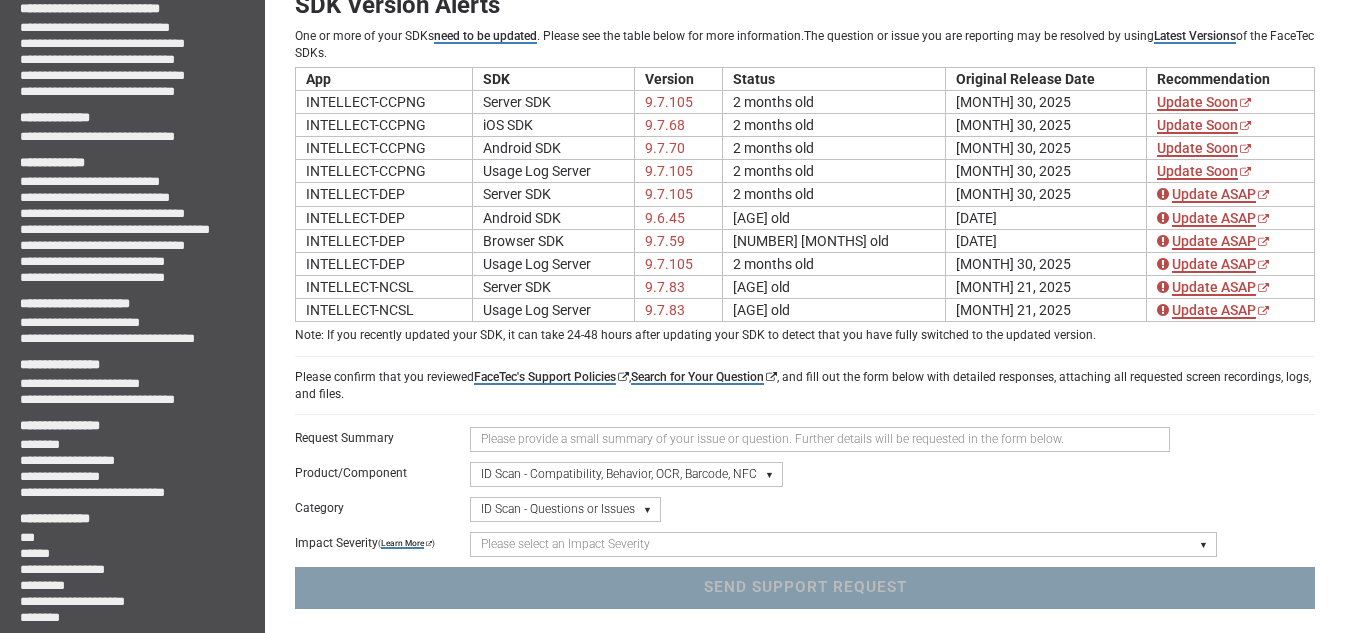 click at bounding box center [820, 439] 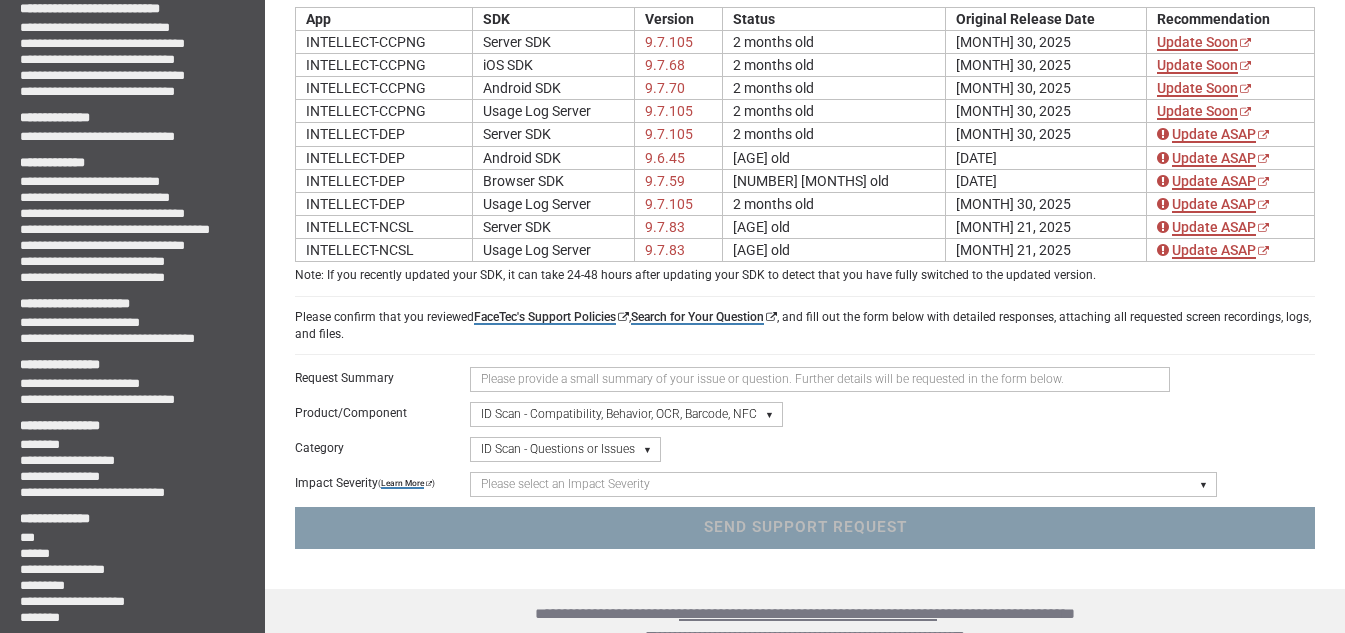click on "Please select an Impact Severity Severity 1 - Minor Integration Issues, Upgrade Assistance, Encryption Key or Usage Log Questions with No Impact to Live Applications Severity 2 - Moderate Issues Impacting Live Applications / Production Systems Severity 3 - Major Issues Impacting Live Applications - Critical Errors in Production Systems" at bounding box center [843, 484] 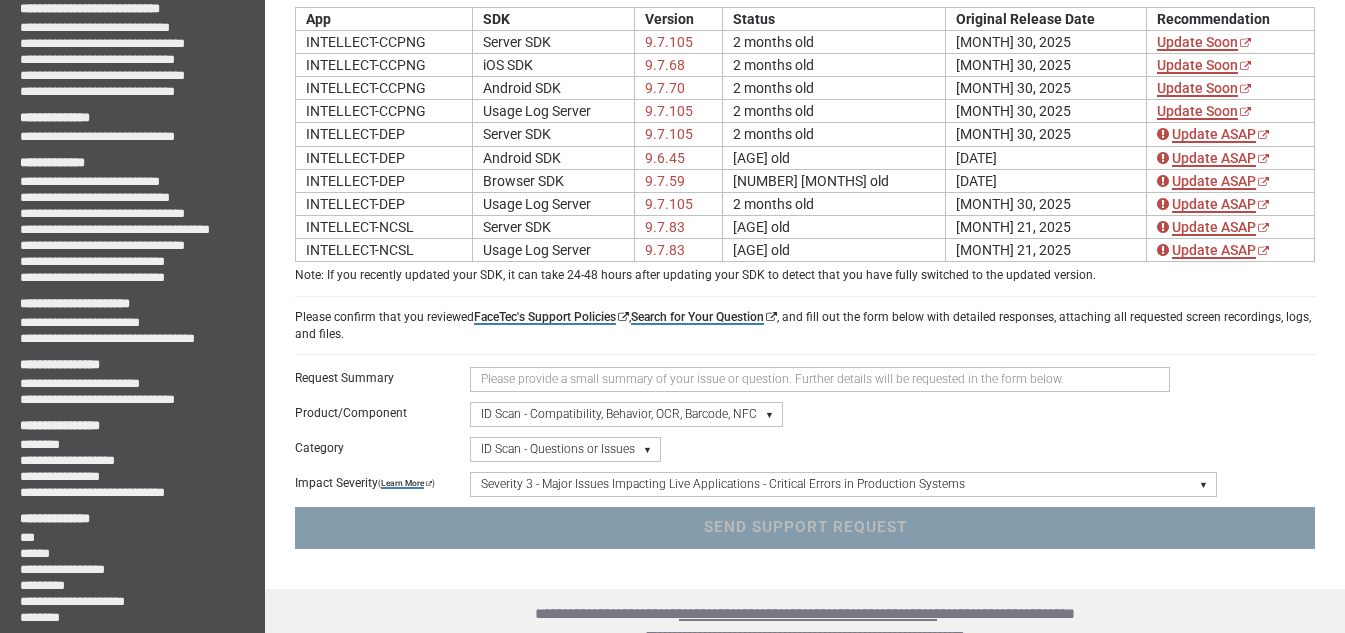 click on "Please select an Impact Severity Severity 1 - Minor Integration Issues, Upgrade Assistance, Encryption Key or Usage Log Questions with No Impact to Live Applications Severity 2 - Moderate Issues Impacting Live Applications / Production Systems Severity 3 - Major Issues Impacting Live Applications - Critical Errors in Production Systems" at bounding box center (843, 484) 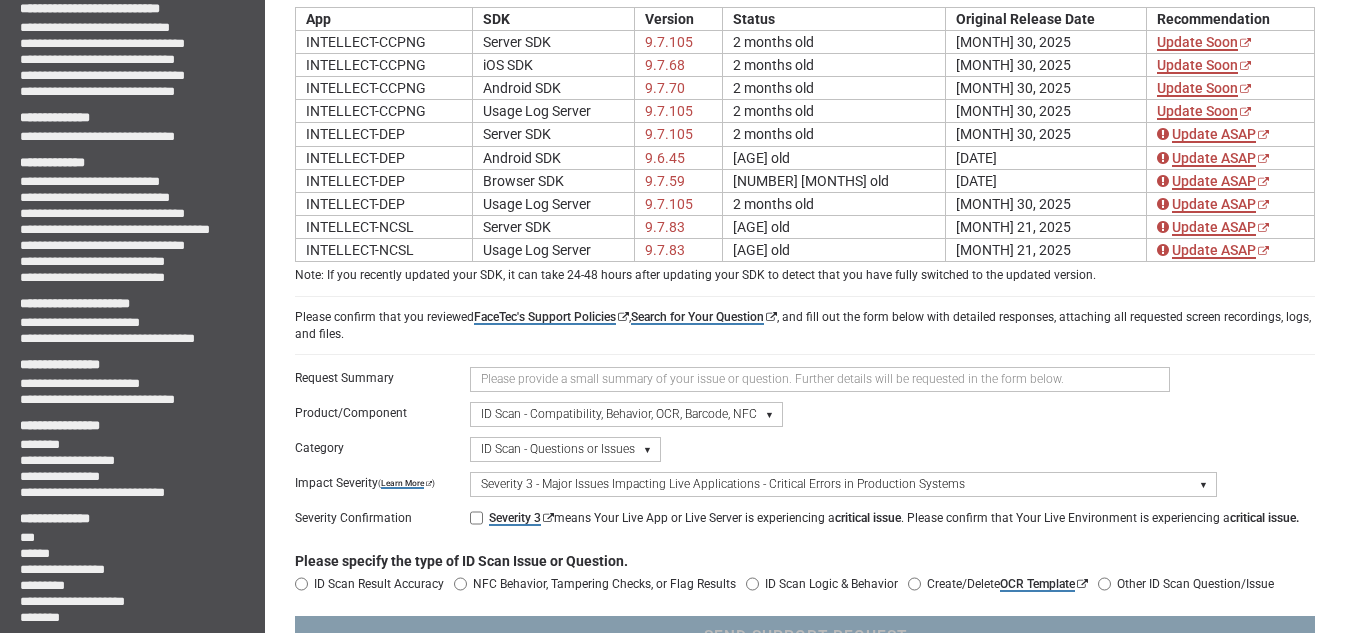 scroll, scrollTop: 233, scrollLeft: 0, axis: vertical 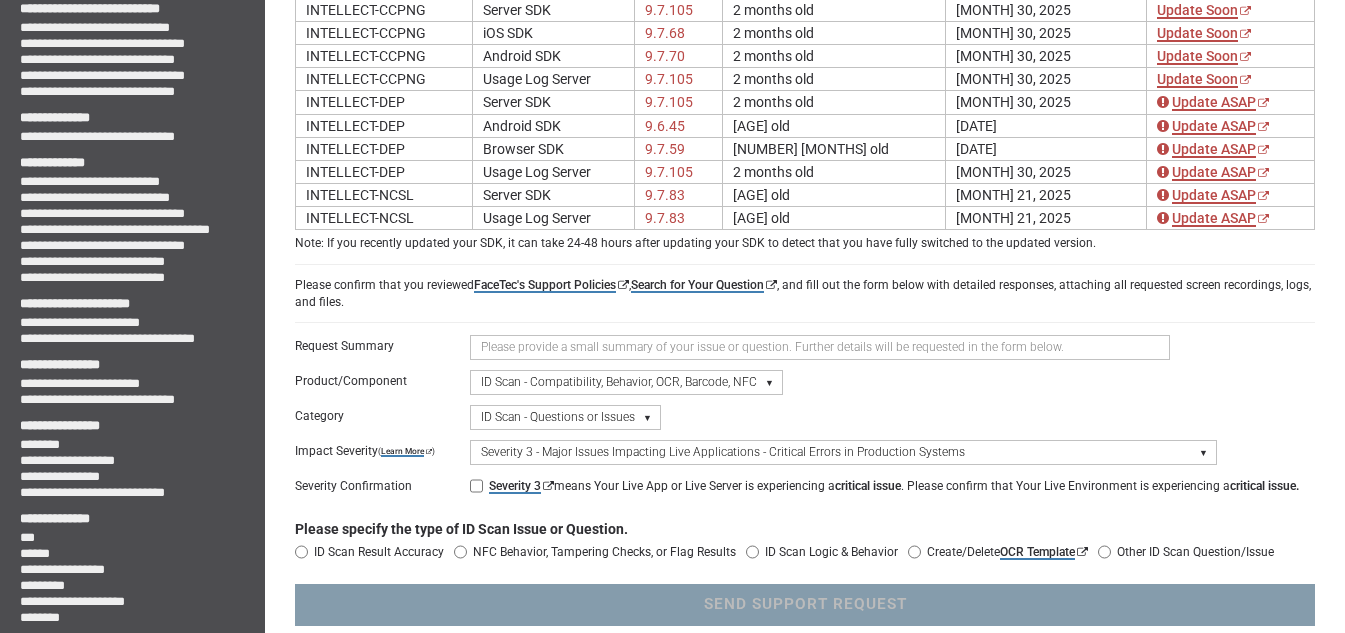 click on "Severity 3  means Your Live App or Live Server is experiencing a  critical issue . Please confirm that Your Live Environment is experiencing a  critical issue." at bounding box center (476, 486) 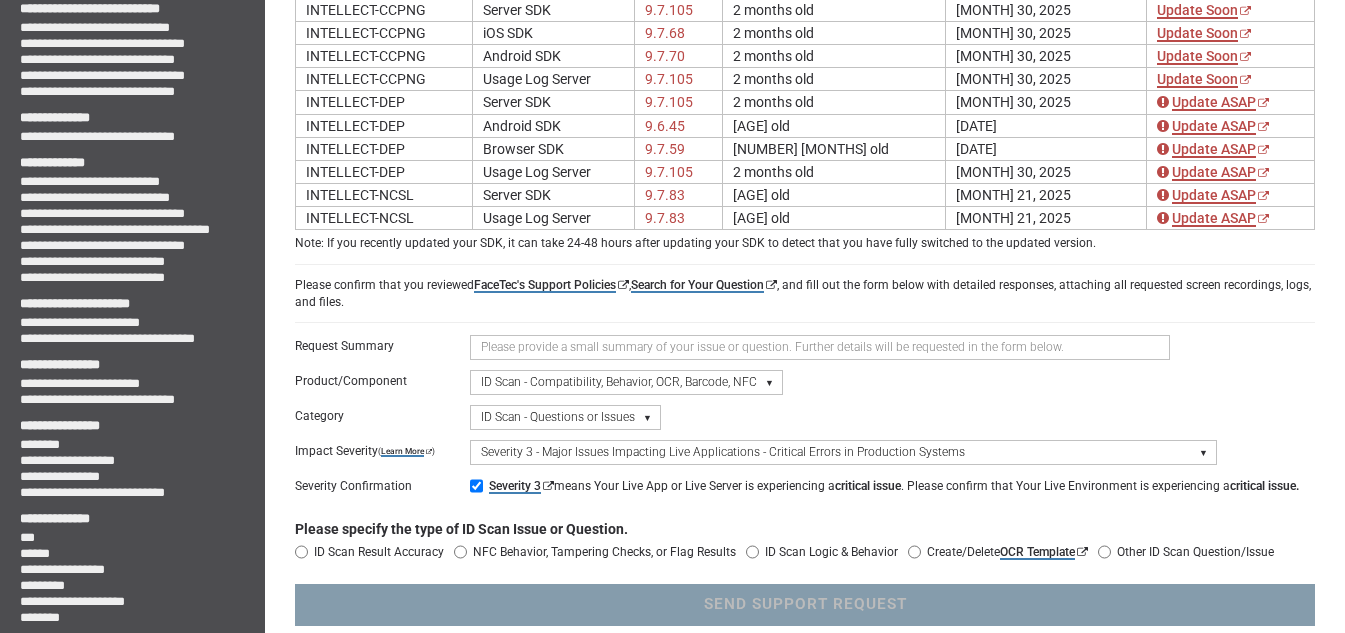 click at bounding box center (820, 347) 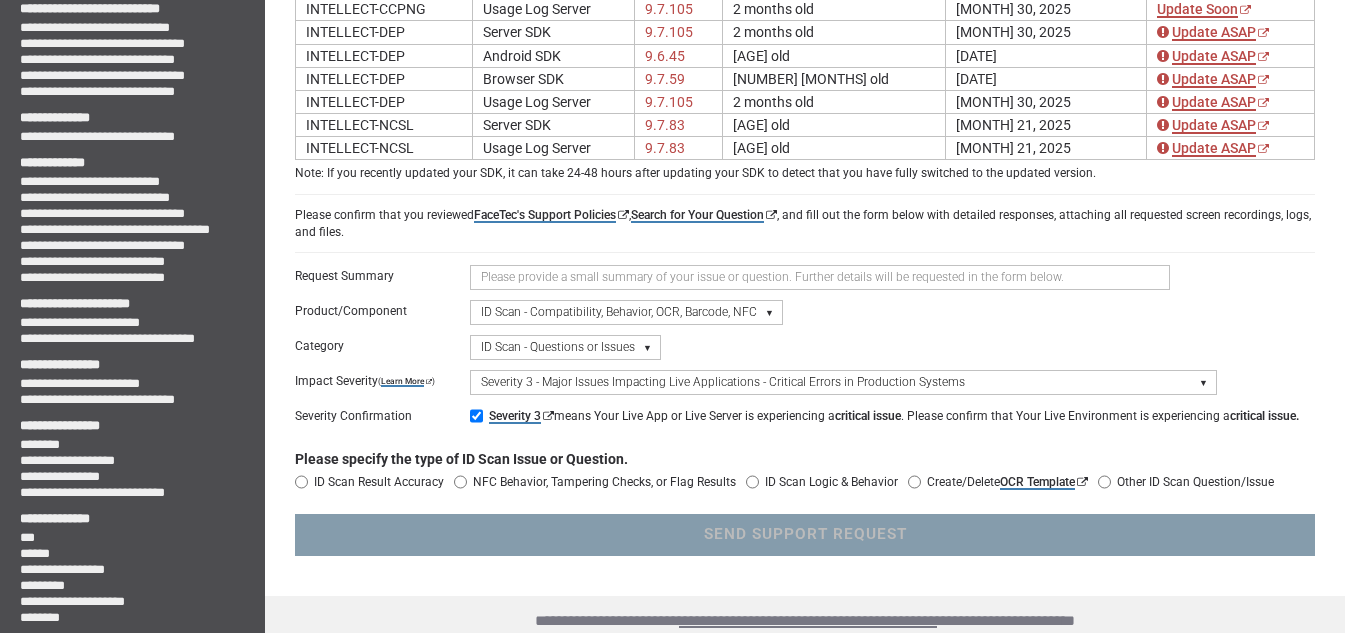 scroll, scrollTop: 304, scrollLeft: 0, axis: vertical 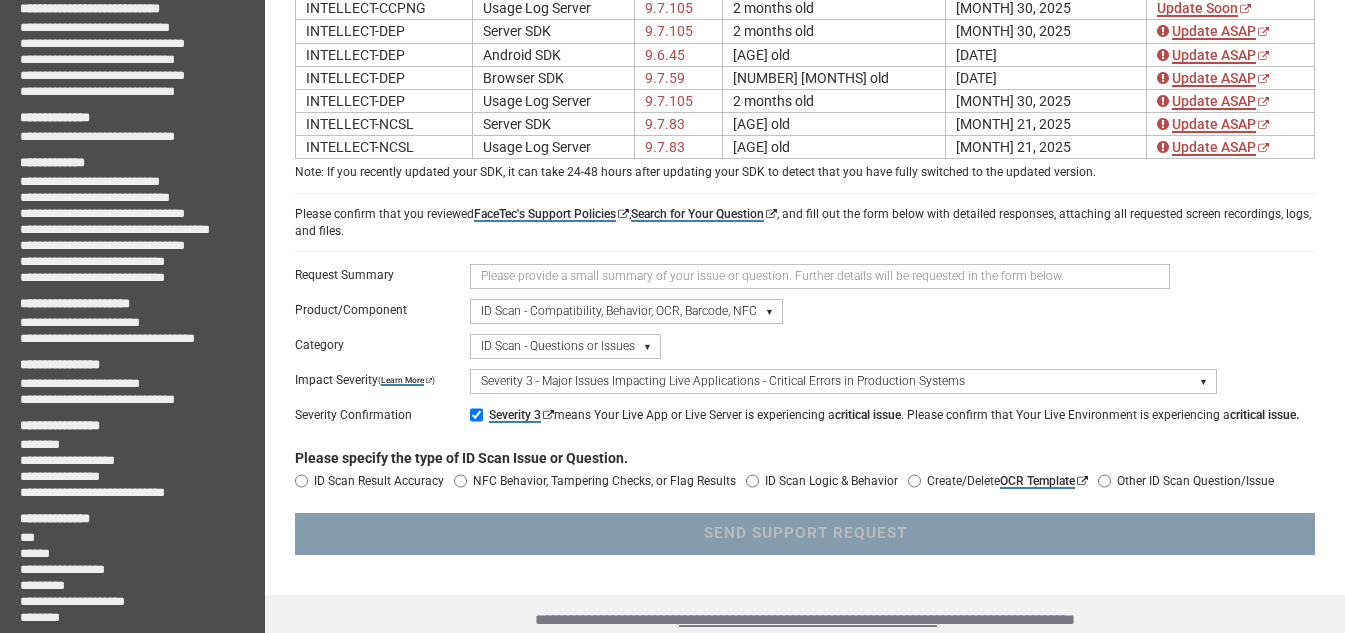 click on "Please select a Product/Component Device SDK (Android, iOS, Browser) Server SDK Dashboard SDK 3D Liveness & Matching ID Scan - Compatibility, Behavior, OCR, Barcode, NFC UR Codes - Biometric Barcodes Specific Features Access Request Account & Application" at bounding box center (626, 311) 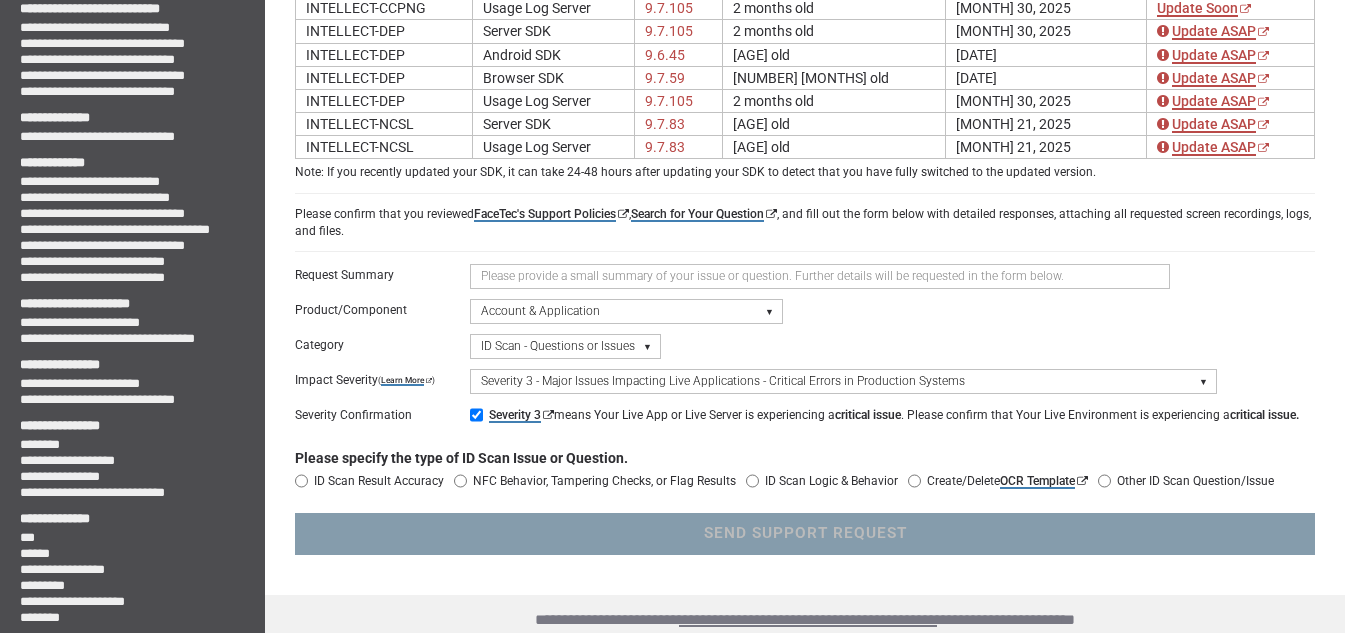 click on "Please select a Product/Component Device SDK (Android, iOS, Browser) Server SDK Dashboard SDK 3D Liveness & Matching ID Scan - Compatibility, Behavior, OCR, Barcode, NFC UR Codes - Biometric Barcodes Specific Features Access Request Account & Application" at bounding box center (626, 311) 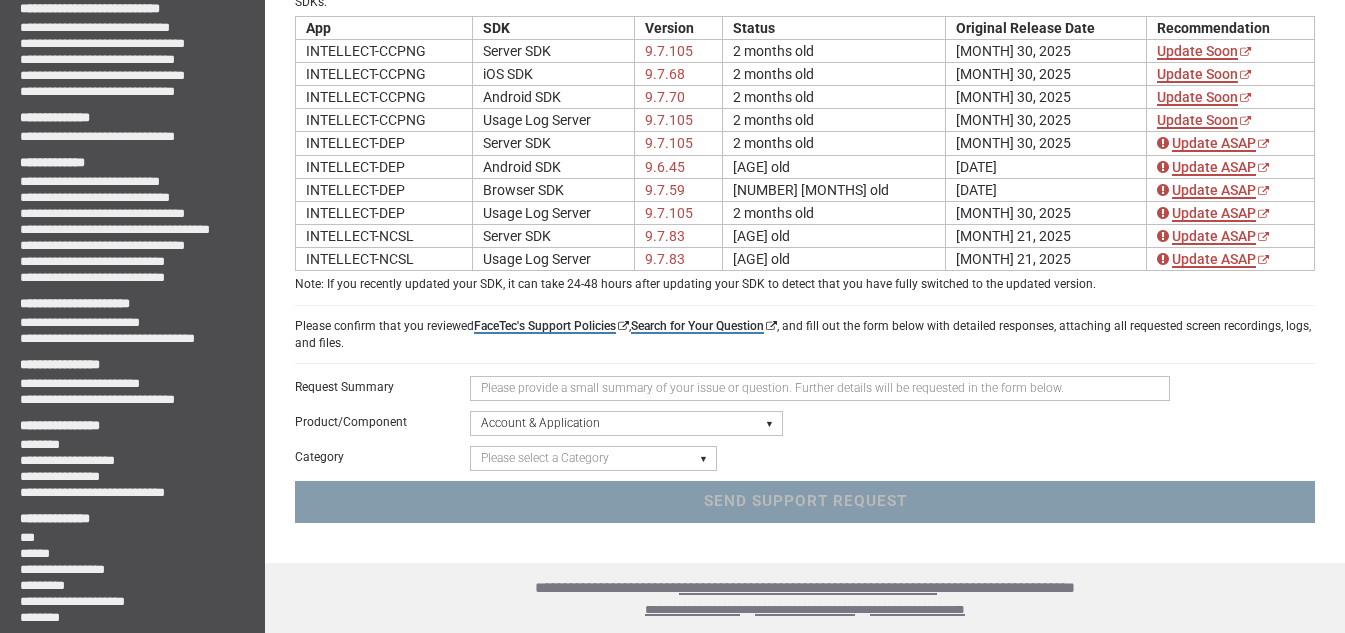 scroll, scrollTop: 192, scrollLeft: 0, axis: vertical 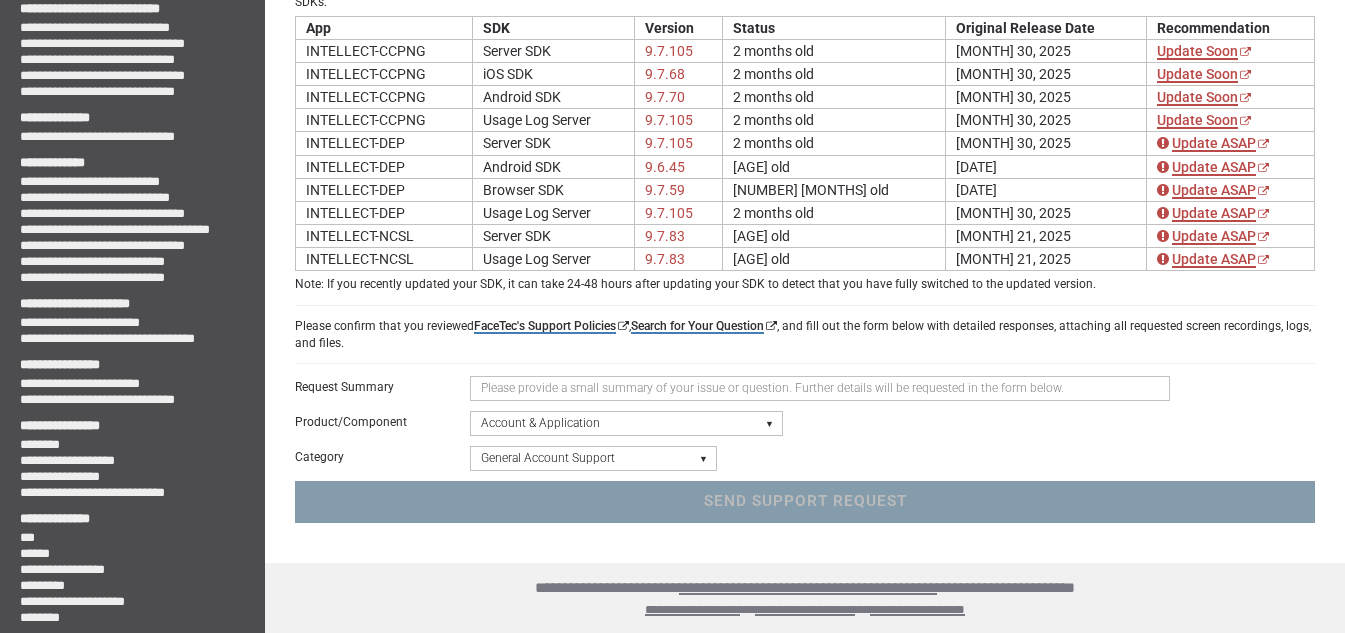 click on "Please select a Category Keys - FaceTec Encryption Key Renewal Request New Application Request "Going to Production" Review Request General Application Review Account Management General Account Support" at bounding box center [593, 458] 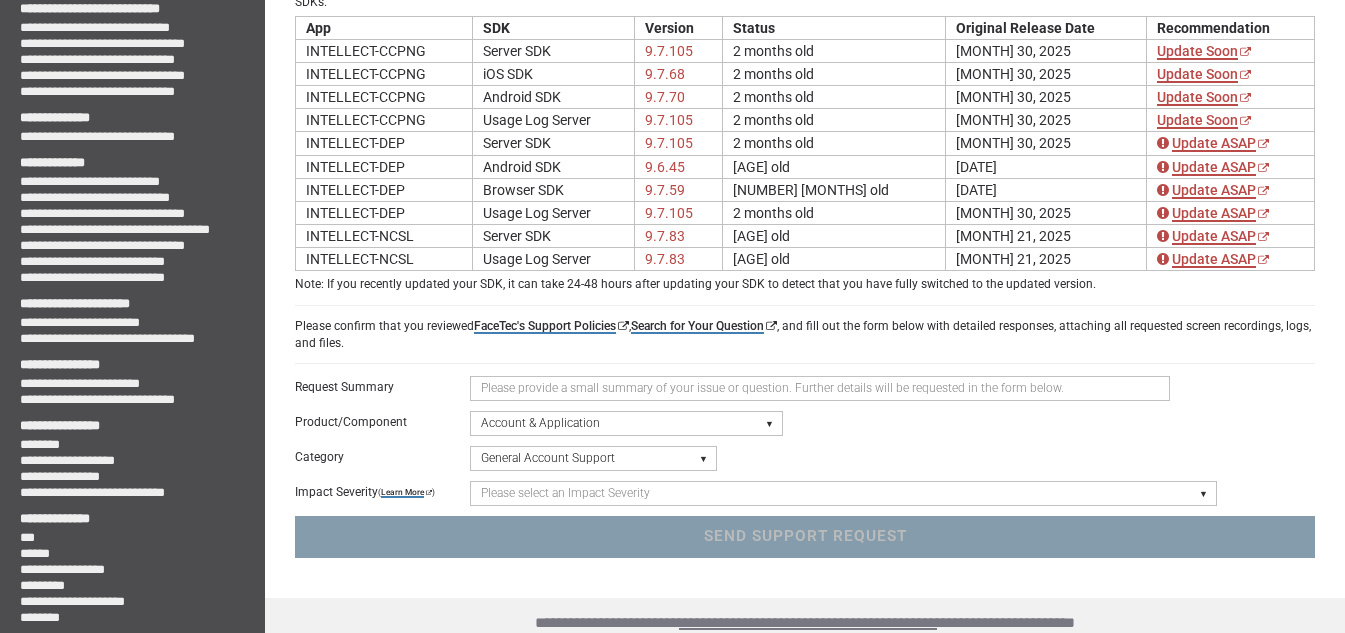 click on "Please select a Category Keys - FaceTec Encryption Key Renewal Request New Application Request "Going to Production" Review Request General Application Review Account Management General Account Support" at bounding box center [593, 458] 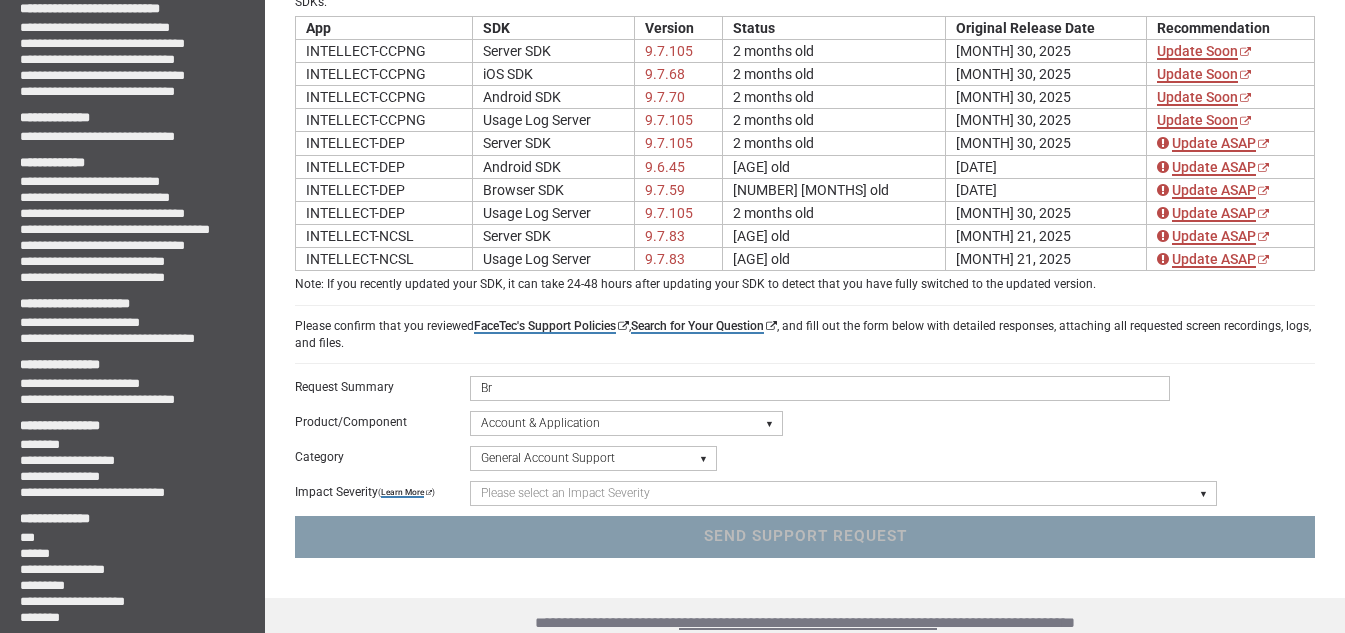 type on "B" 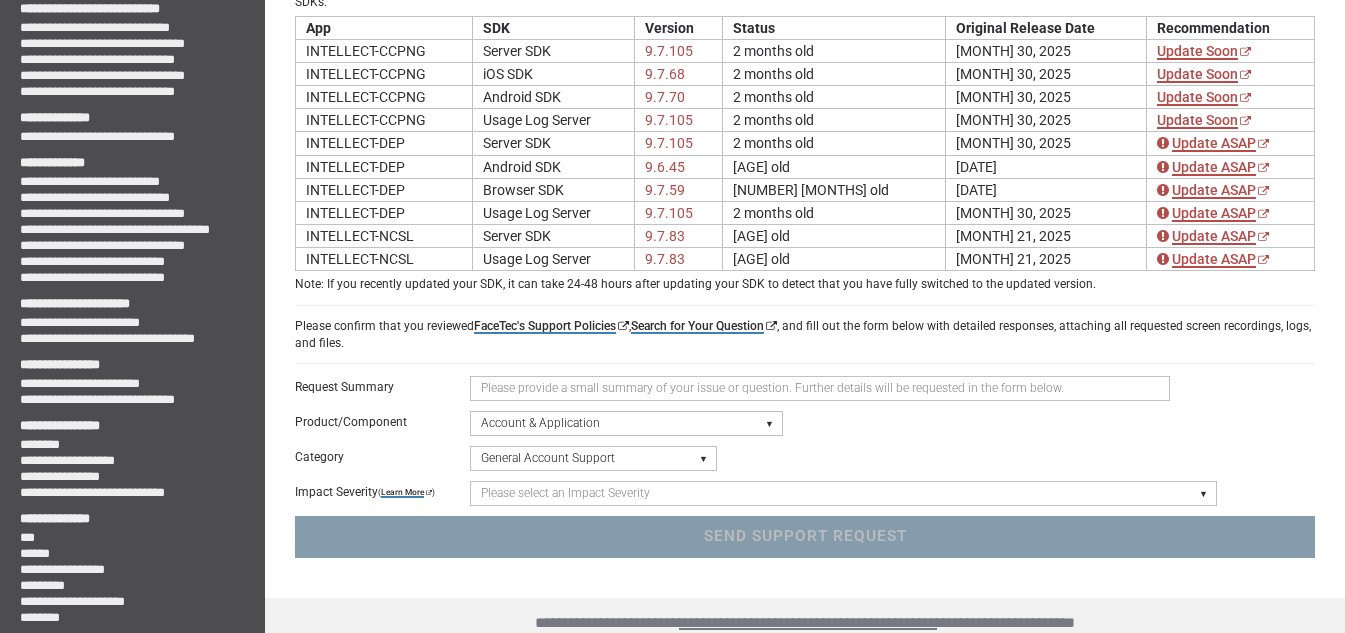 type on "B" 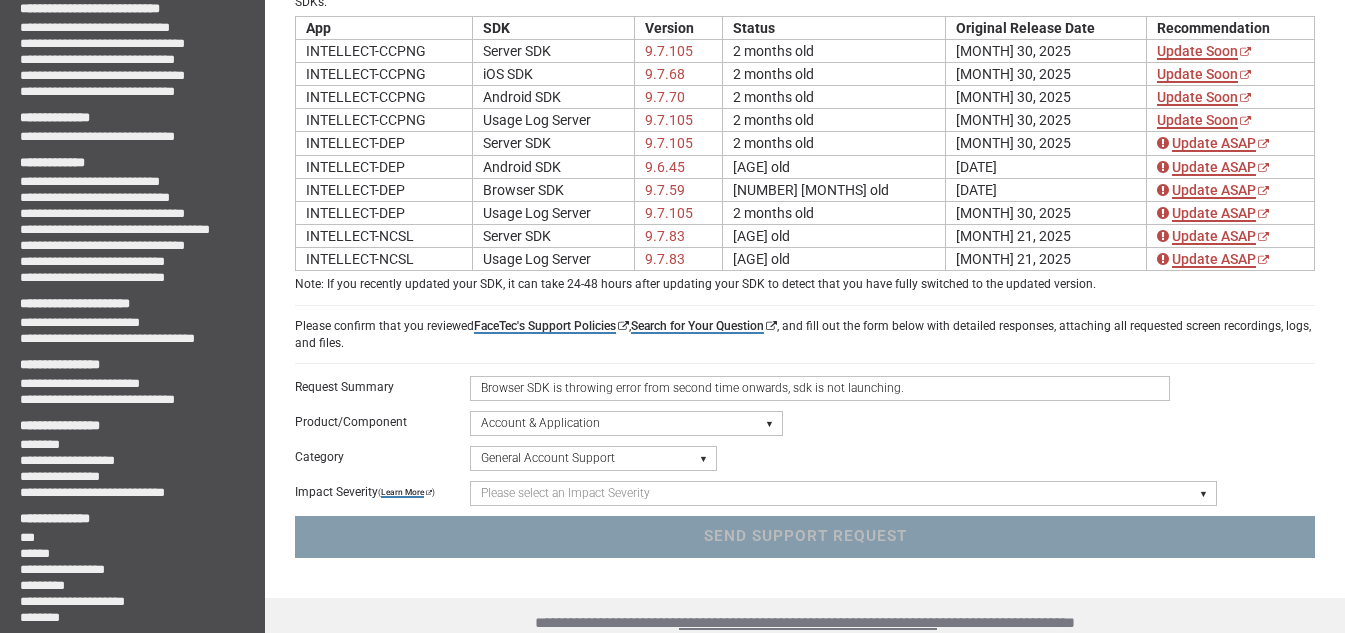 click on "Browser SDK is throwing error from second time onwards, sdk is not launching." at bounding box center [820, 388] 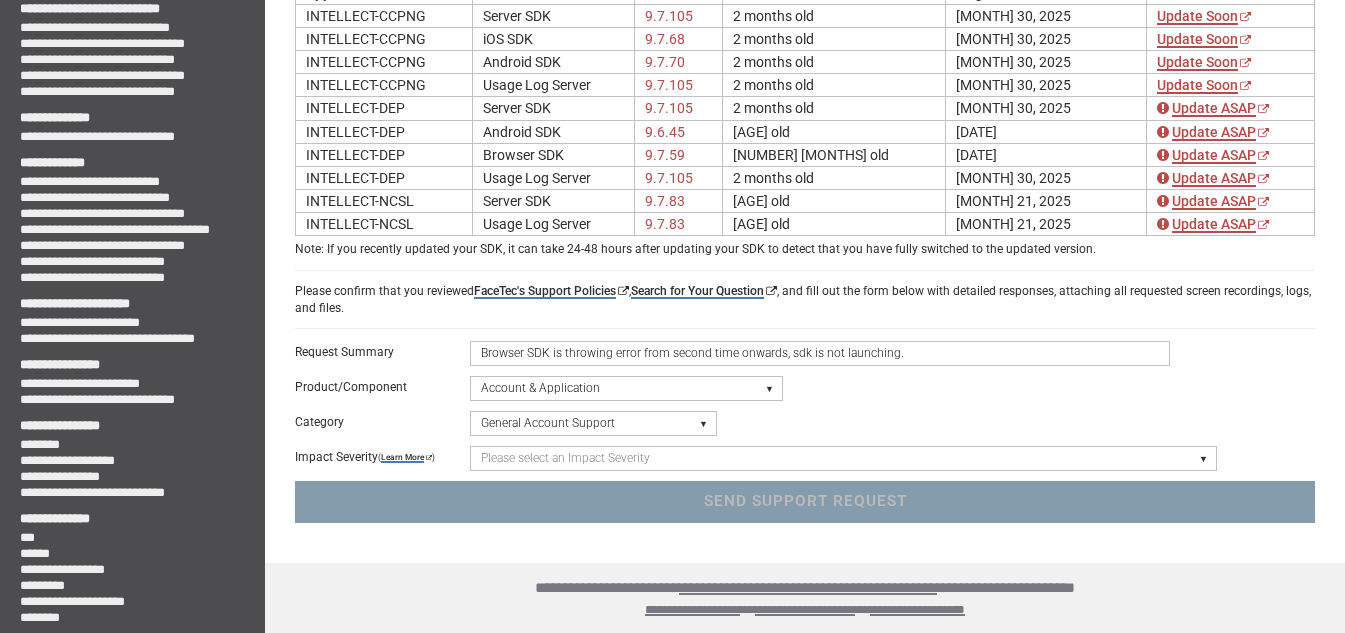 type on "Browser SDK is throwing error from second time onwards, sdk is not launching." 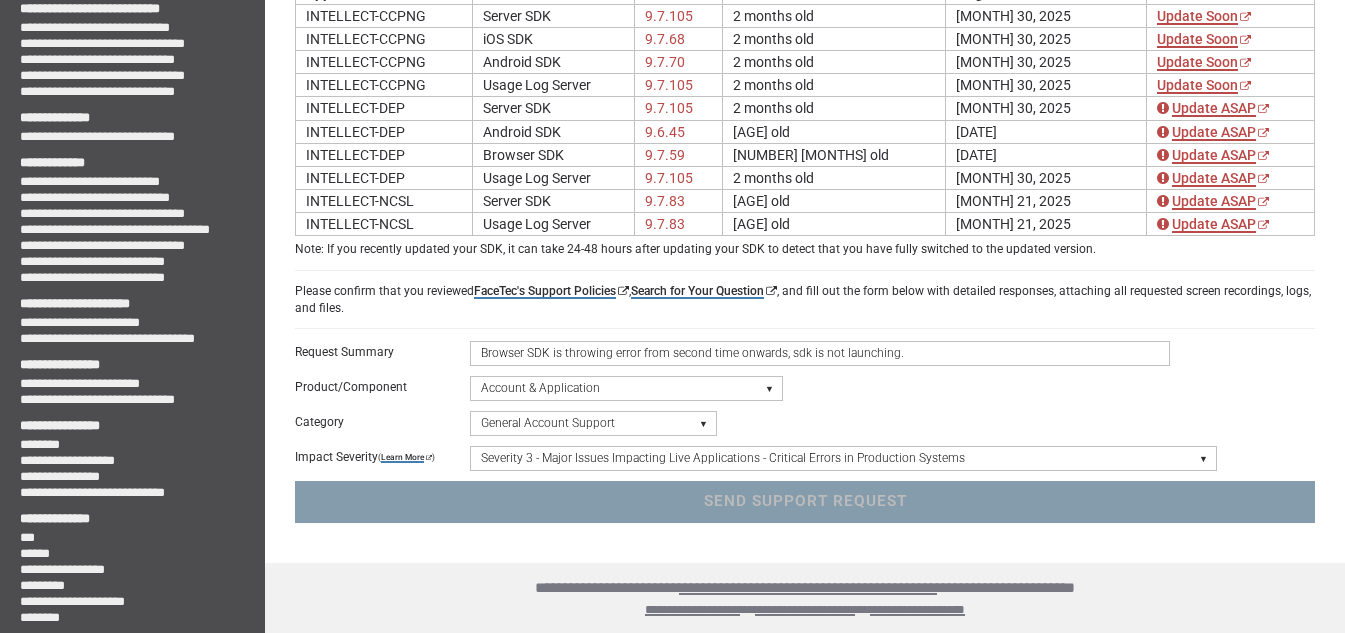 click on "Please select an Impact Severity Severity 1 - Minor Integration Issues, Upgrade Assistance, Encryption Key or Usage Log Questions with No Impact to Live Applications Severity 2 - Moderate Issues Impacting Live Applications / Production Systems Severity 3 - Major Issues Impacting Live Applications - Critical Errors in Production Systems" at bounding box center [843, 458] 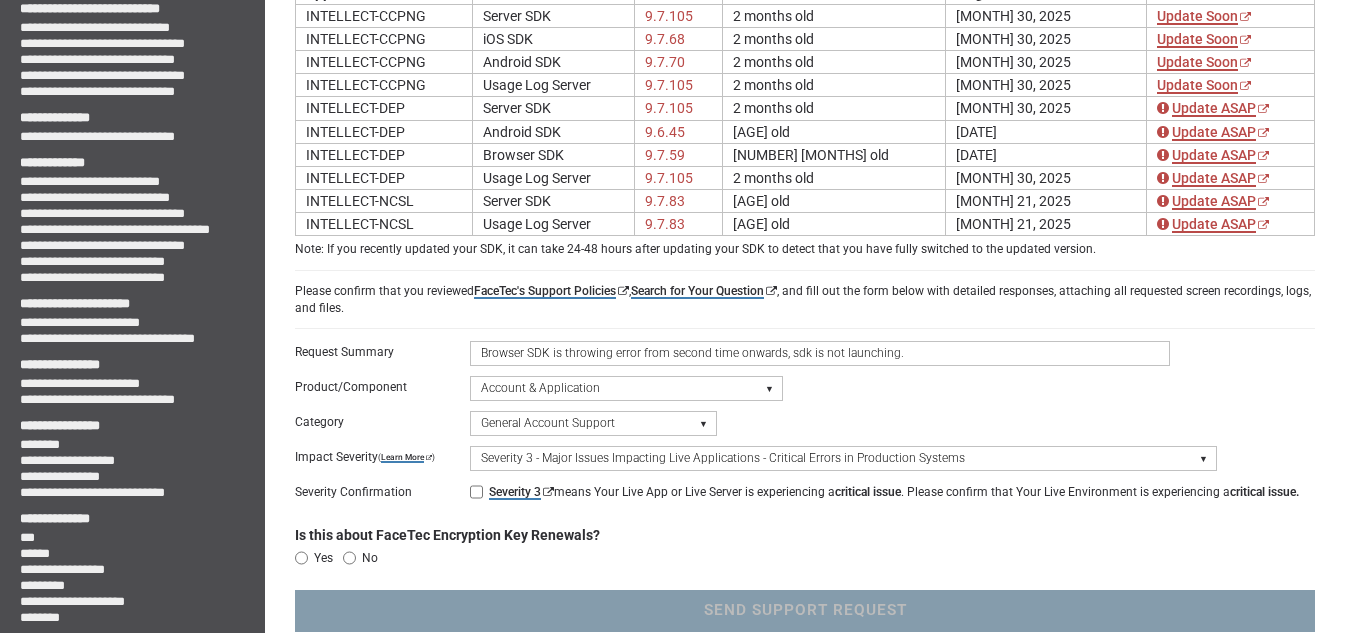 click on "Severity 3  means Your Live App or Live Server is experiencing a  critical issue . Please confirm that Your Live Environment is experiencing a  critical issue." at bounding box center (476, 492) 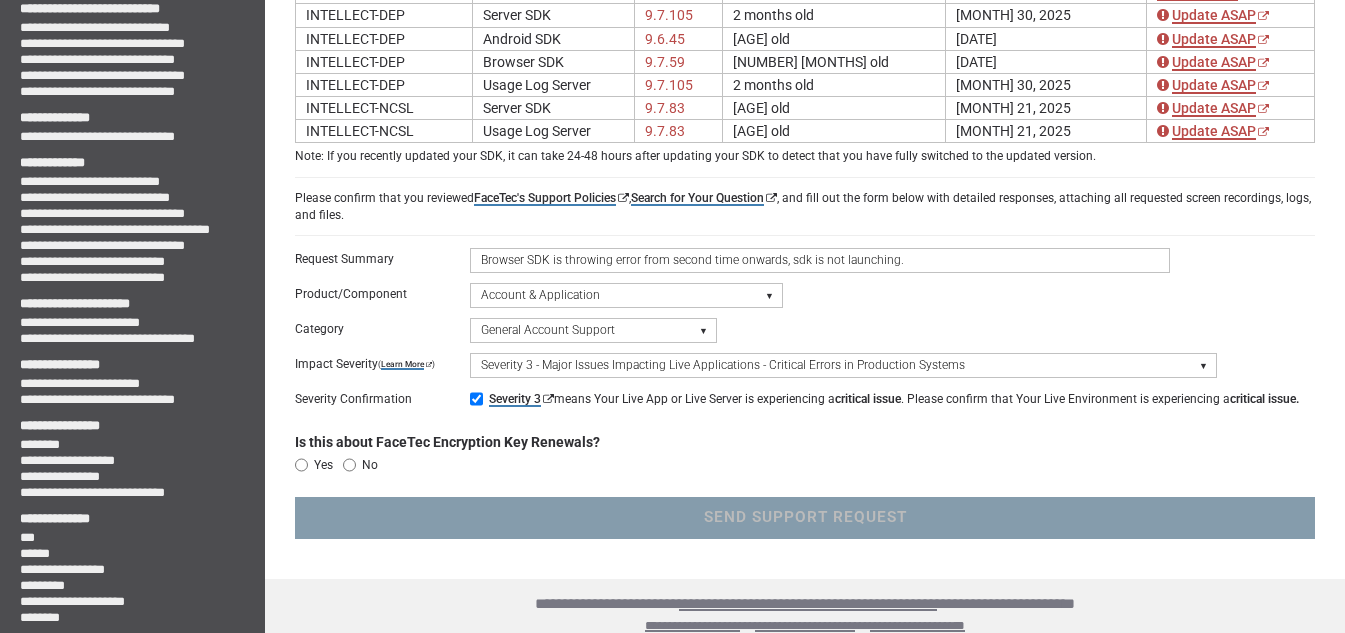 scroll, scrollTop: 322, scrollLeft: 0, axis: vertical 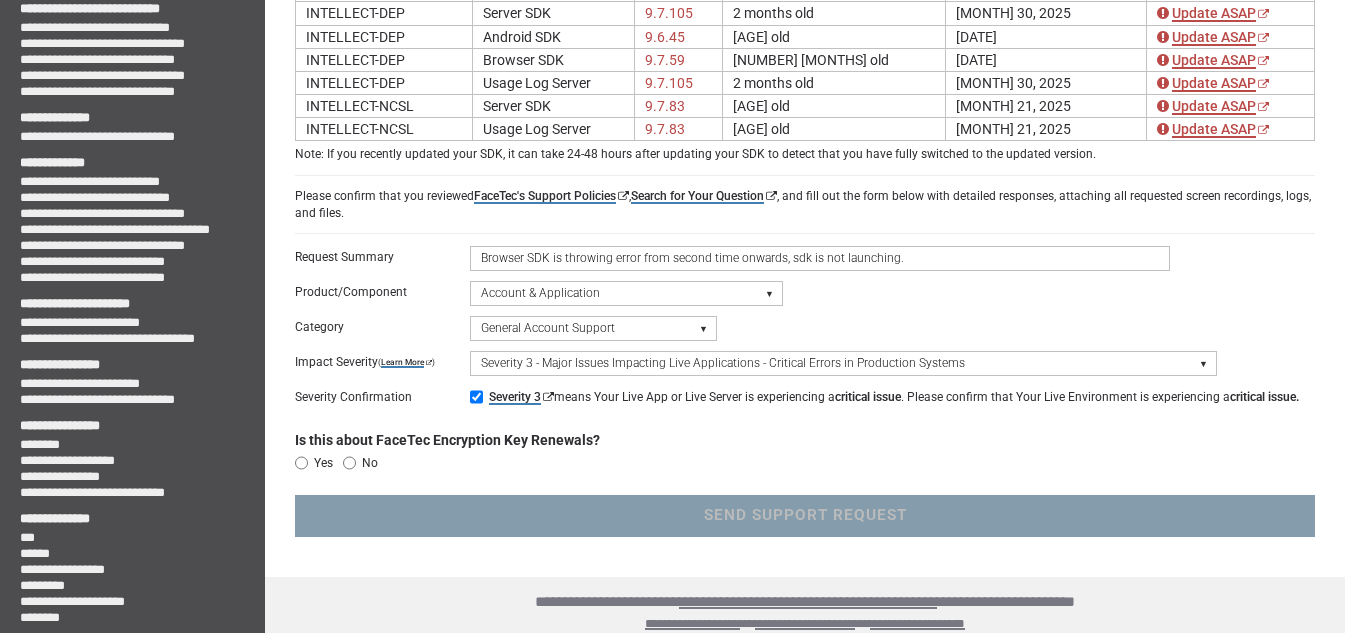 click on "Is this about FaceTec Encryption Key Renewals?  *" at bounding box center (447, 440) 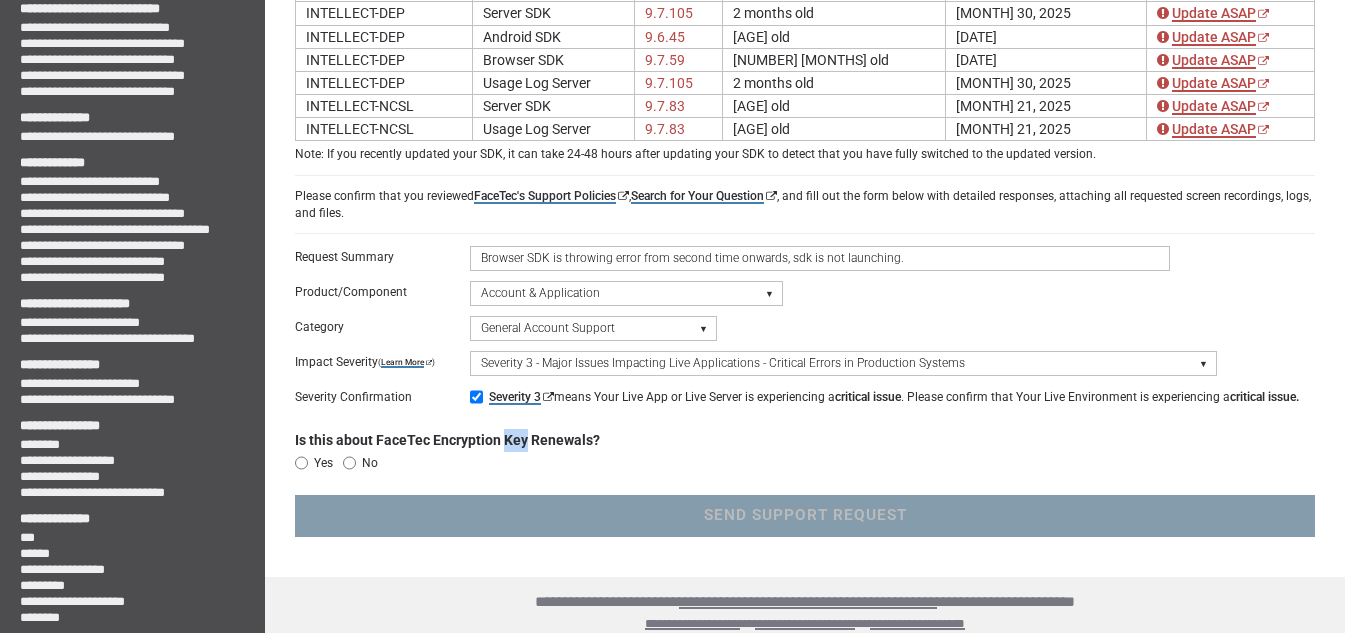 click on "Is this about FaceTec Encryption Key Renewals?  *" at bounding box center [447, 440] 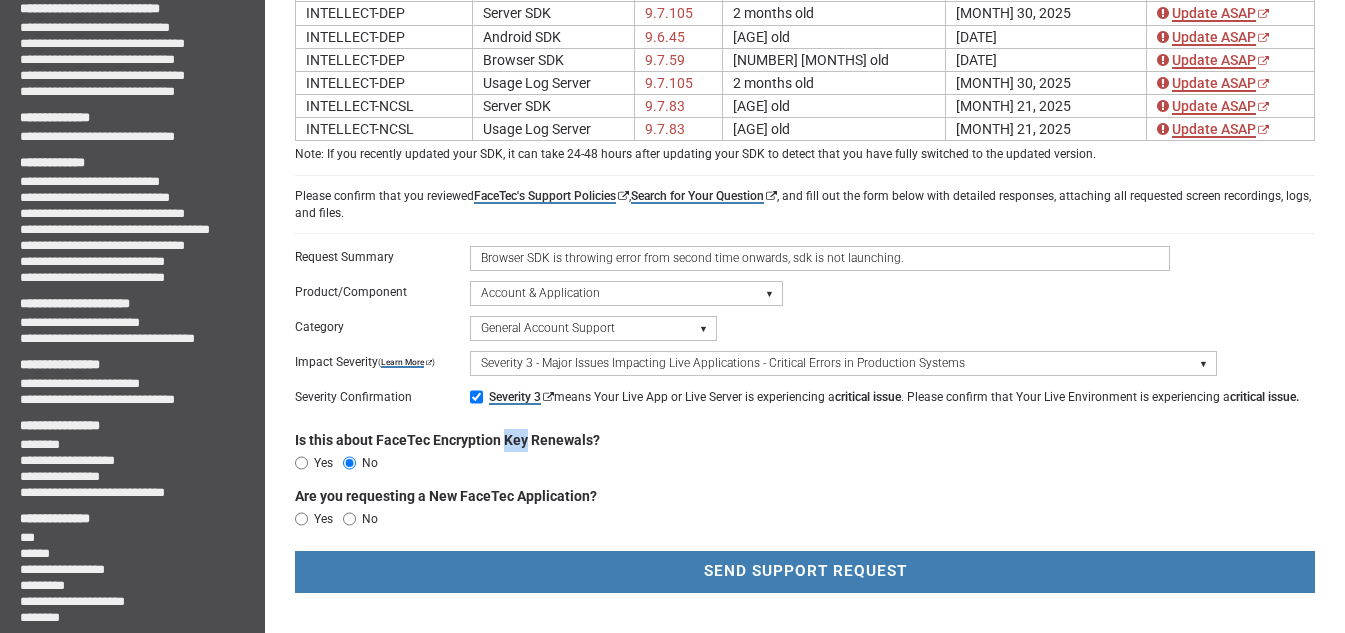 scroll, scrollTop: 415, scrollLeft: 0, axis: vertical 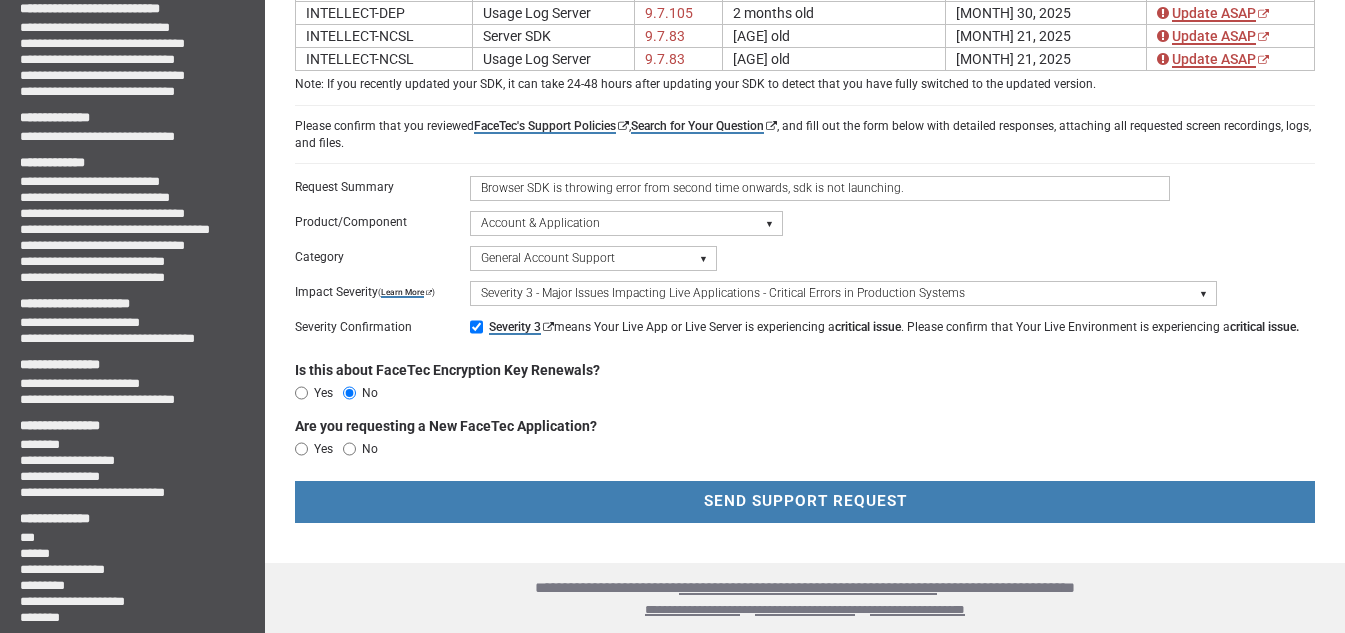 click on "Are you requesting a New FaceTec Application?" at bounding box center (446, 426) 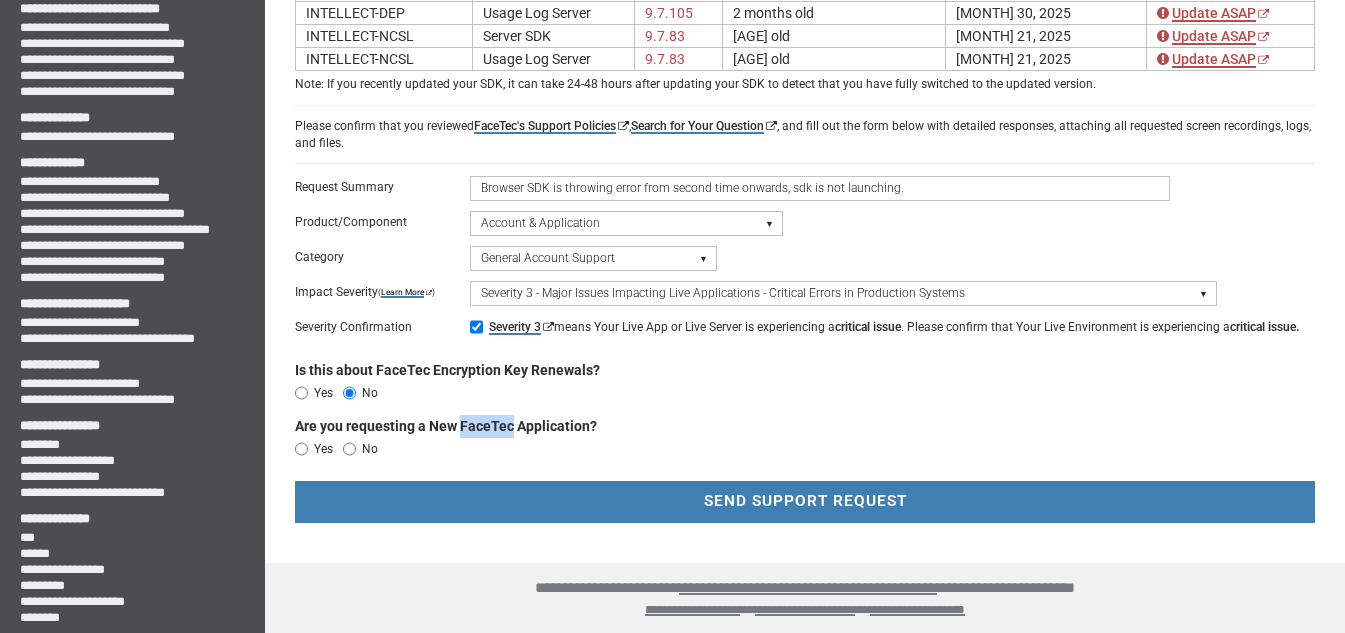 click on "Are you requesting a New FaceTec Application?" at bounding box center (446, 426) 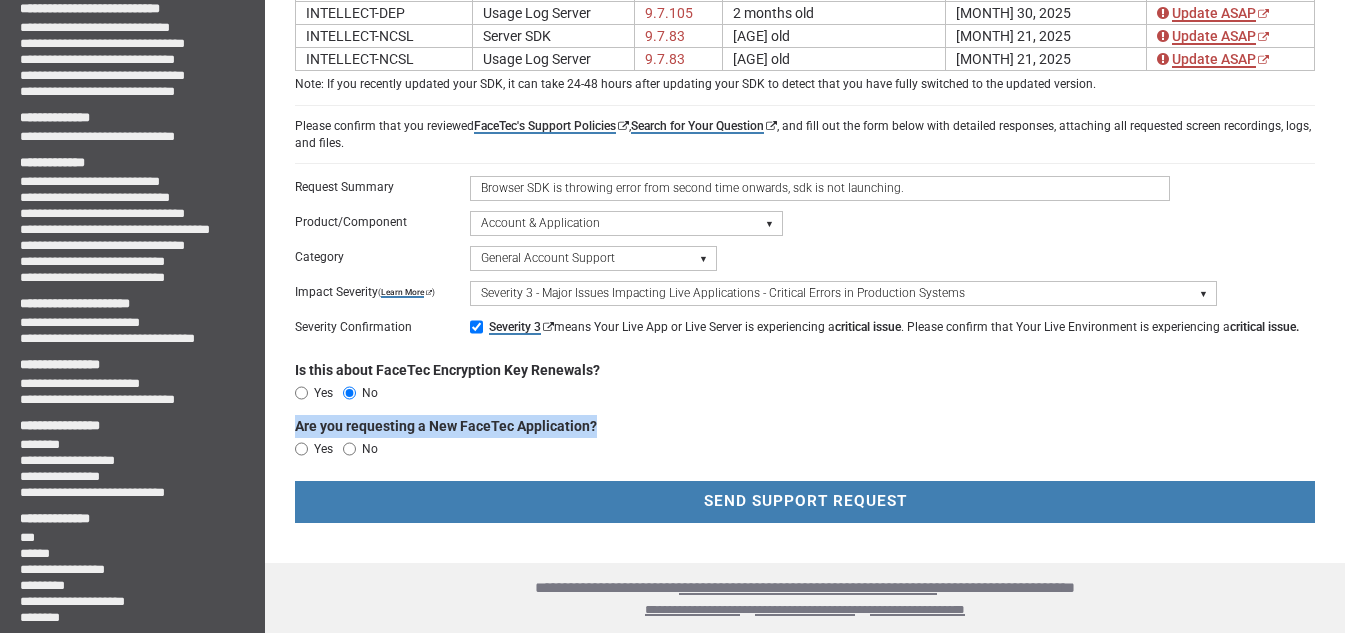 click on "Are you requesting a New FaceTec Application?" at bounding box center [446, 426] 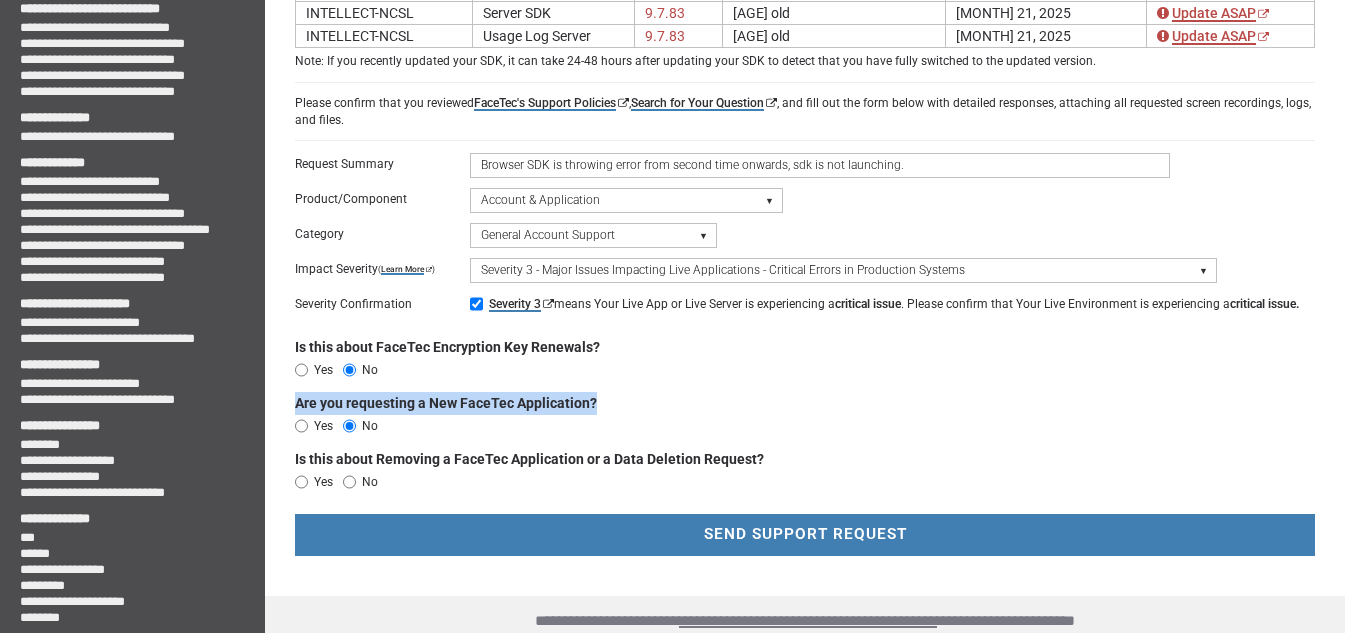 scroll, scrollTop: 471, scrollLeft: 0, axis: vertical 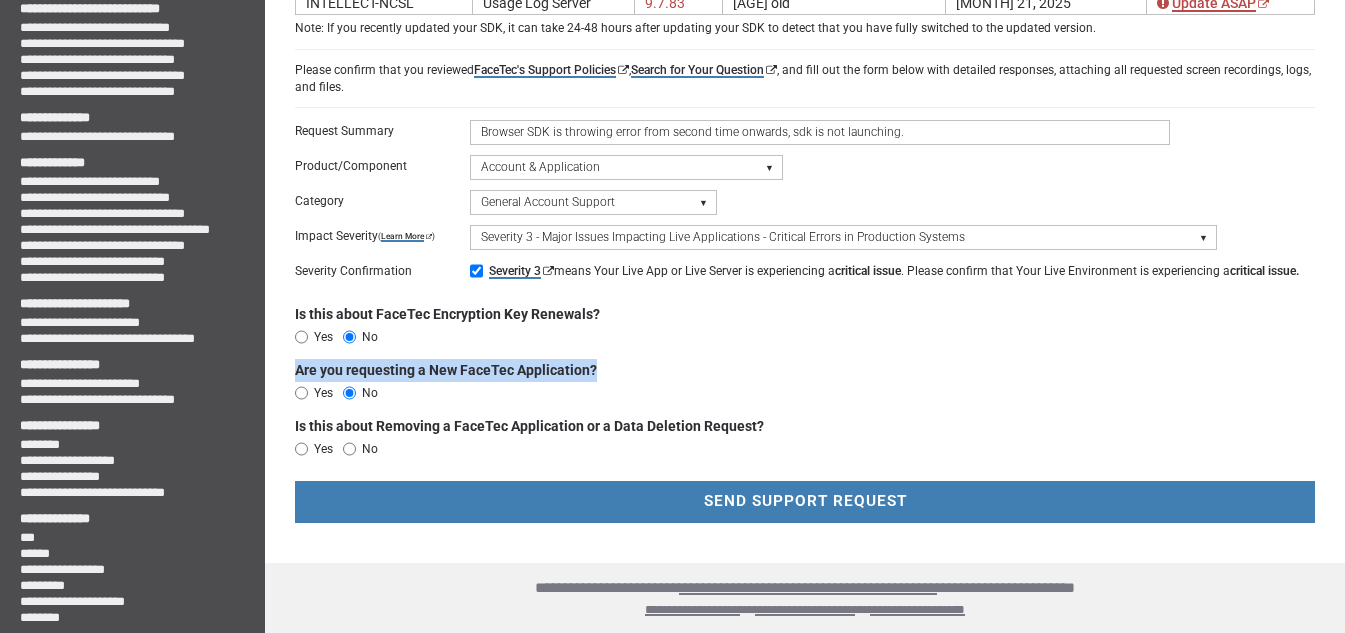 click on "No" at bounding box center [349, 449] 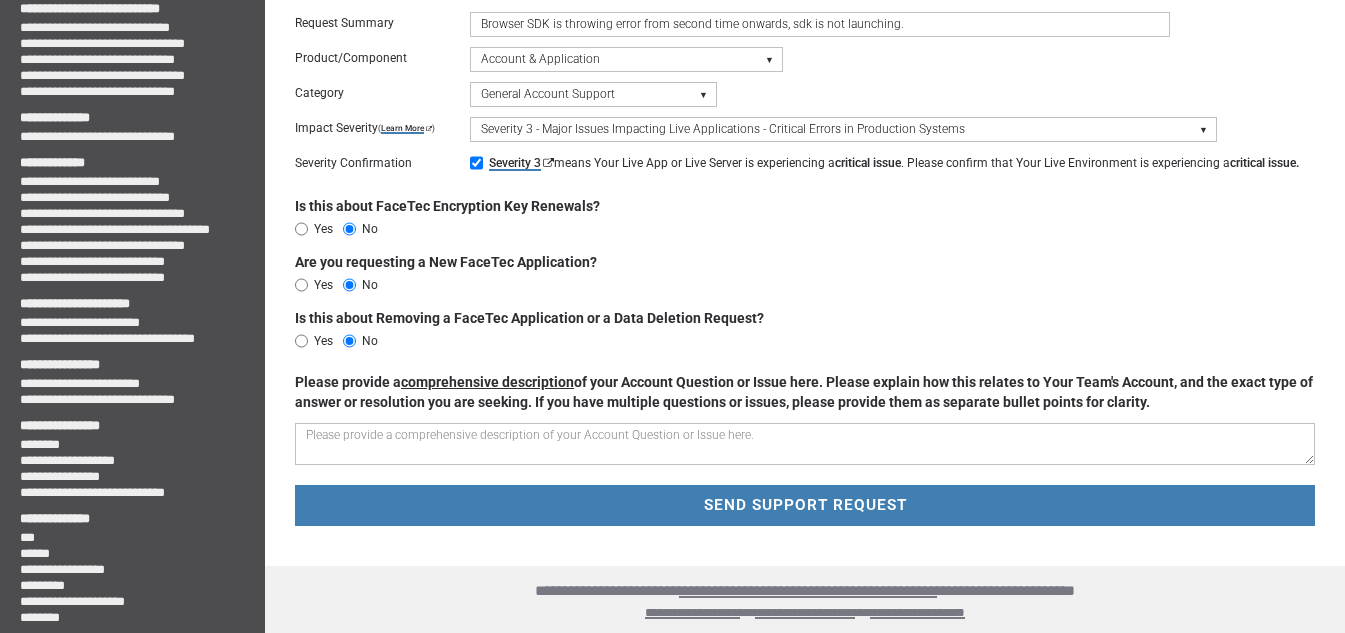 scroll, scrollTop: 582, scrollLeft: 0, axis: vertical 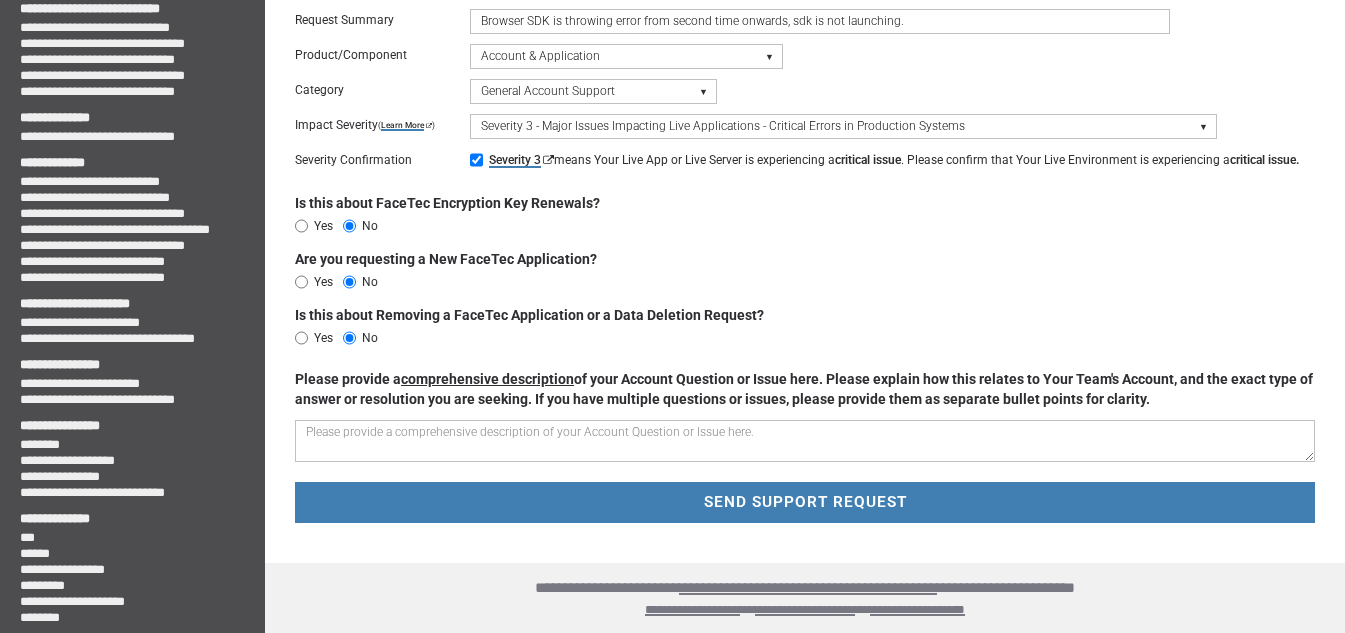 click at bounding box center [805, 441] 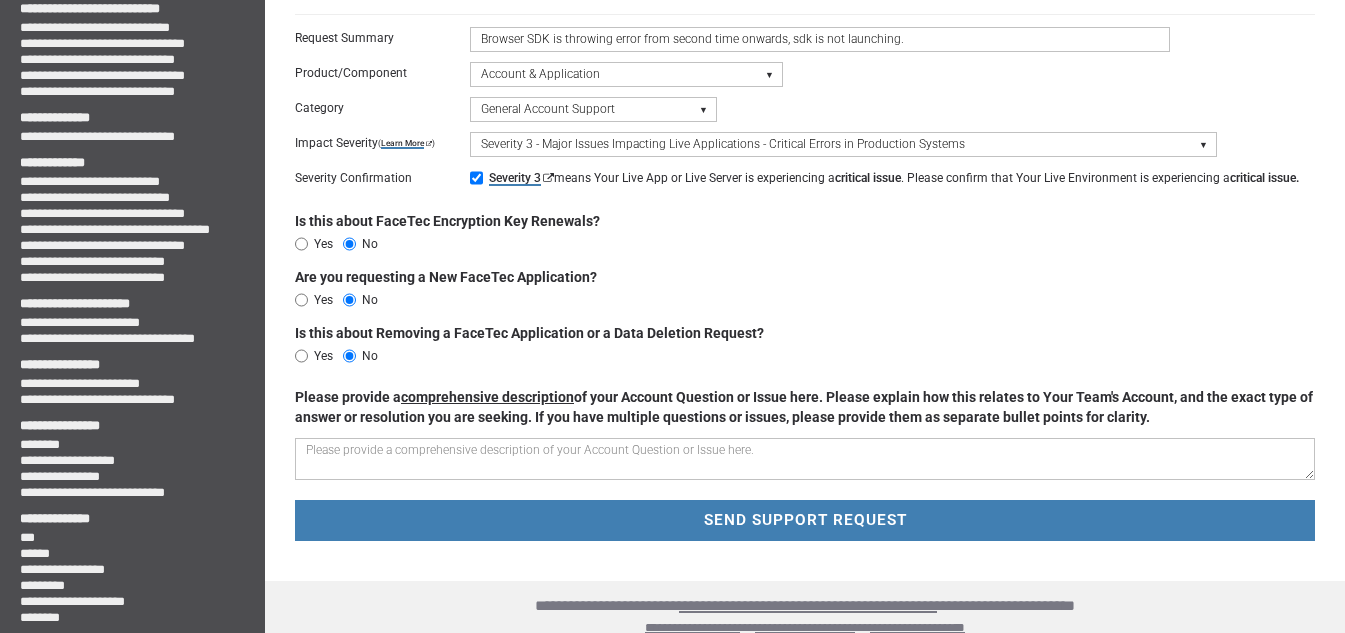 scroll, scrollTop: 536, scrollLeft: 0, axis: vertical 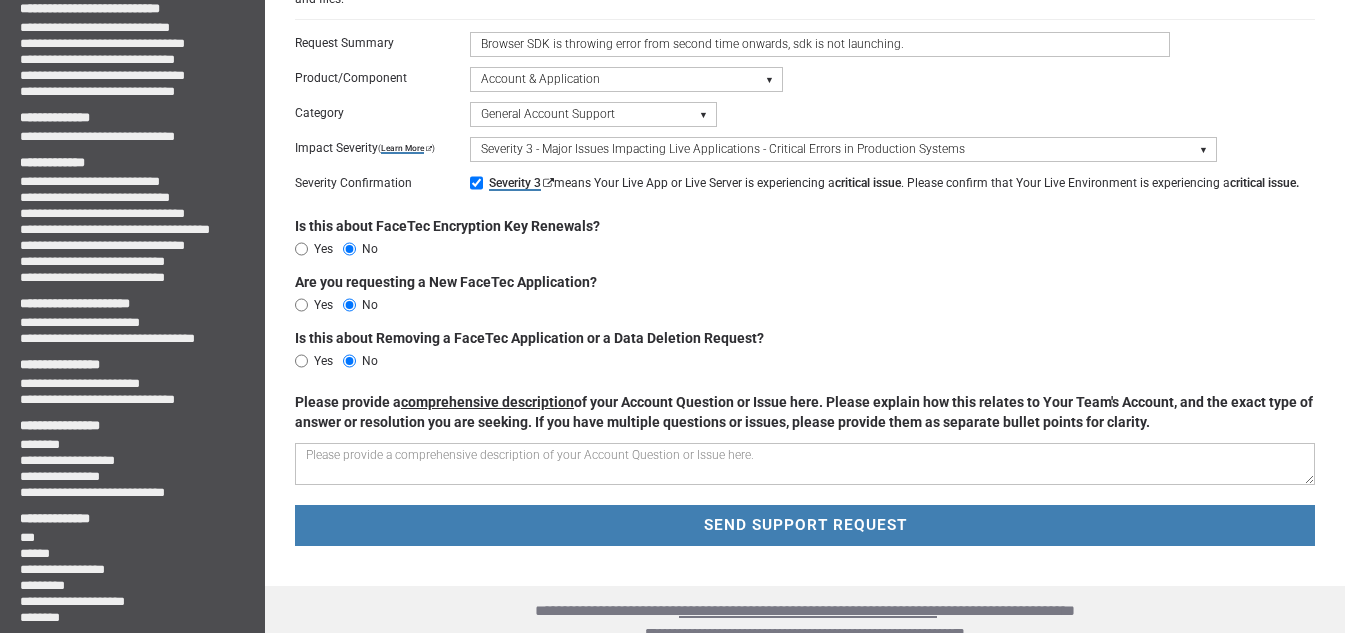 click on "Browser SDK is throwing error from second time onwards, sdk is not launching." at bounding box center [820, 44] 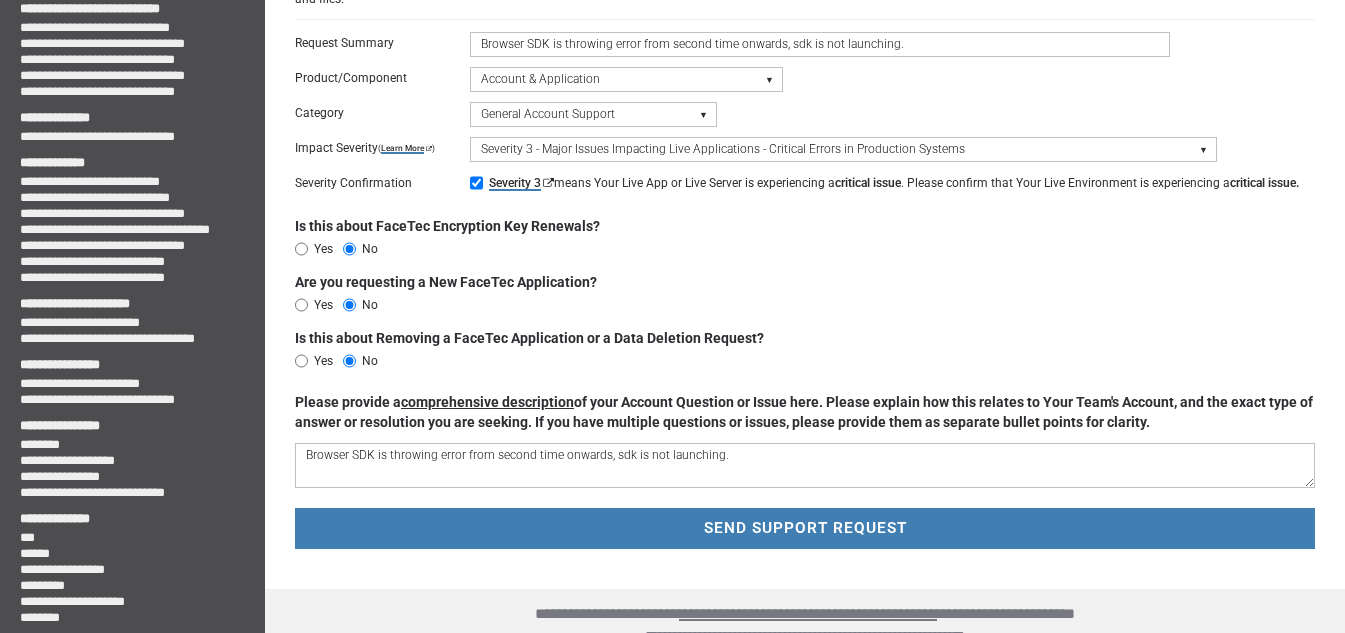 scroll, scrollTop: 585, scrollLeft: 0, axis: vertical 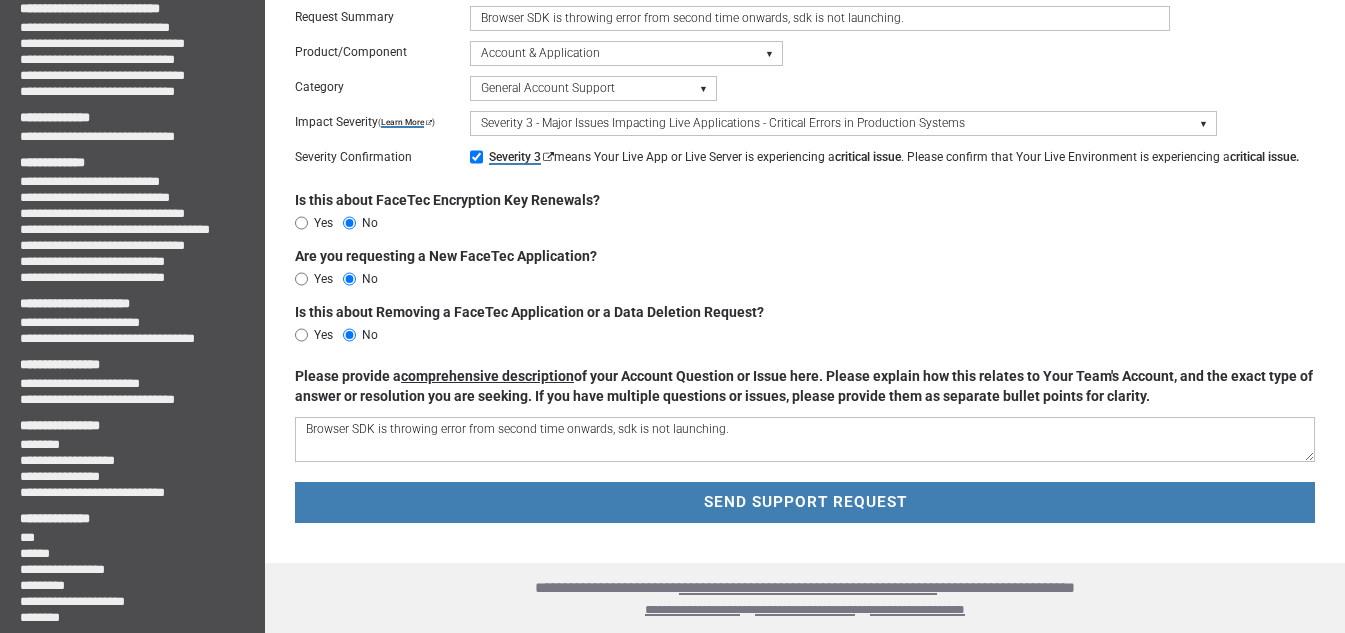 click on "Browser SDK is throwing error from second time onwards, sdk is not launching." at bounding box center (805, 439) 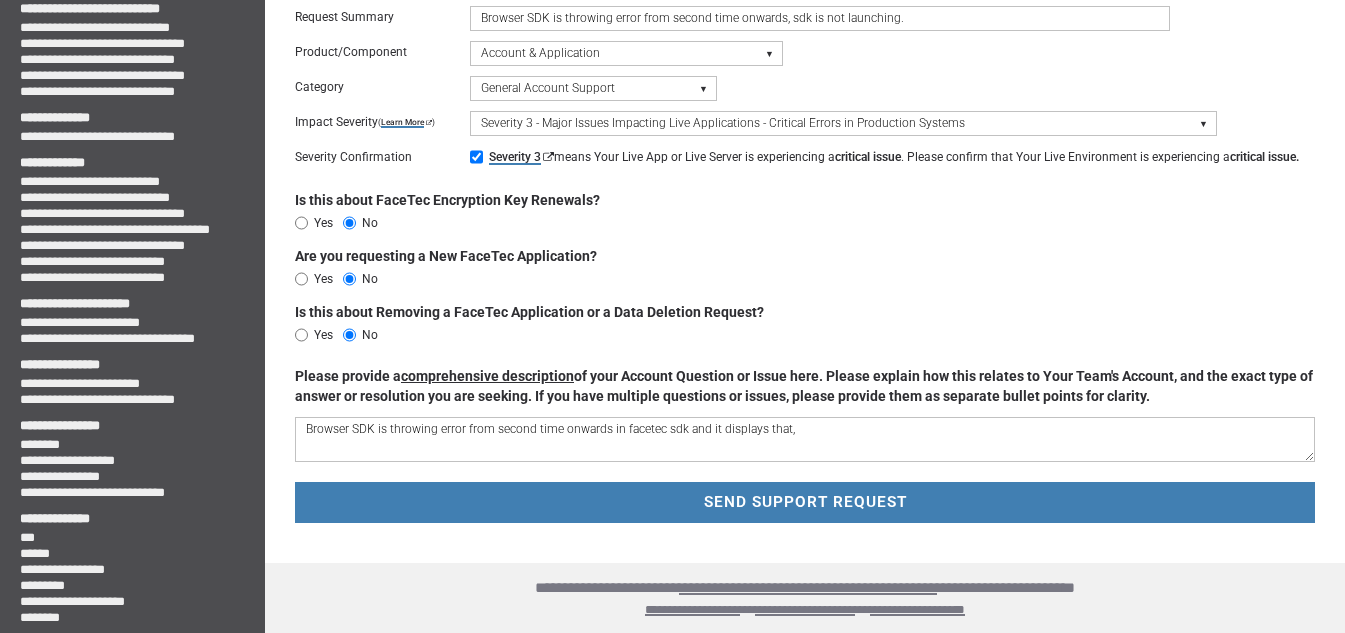 paste on "Camera permissions disabled." 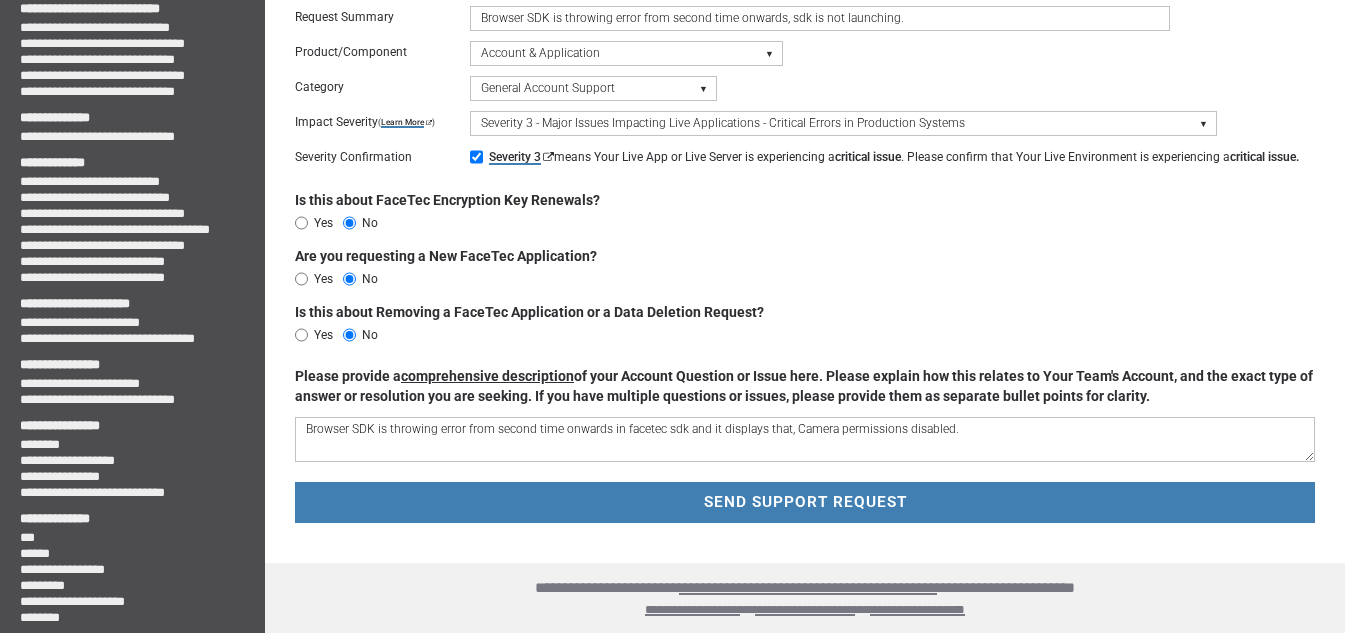paste on "Please check your operating system and browser settings." 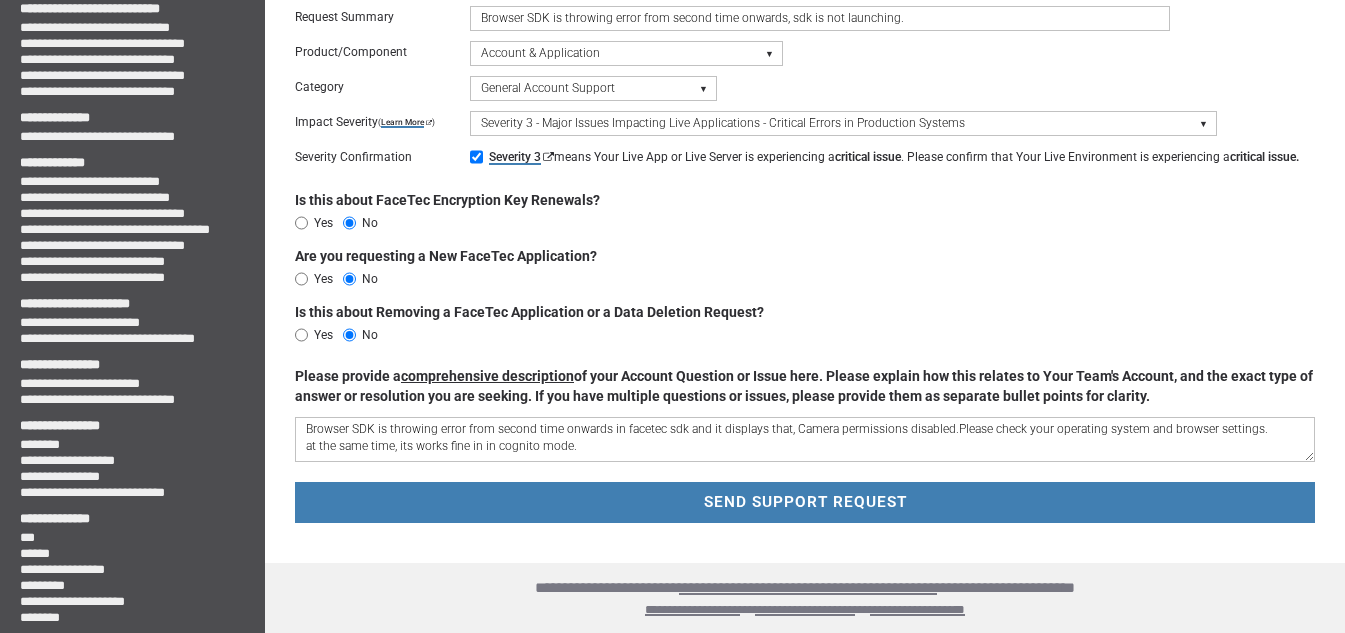 click on "Browser SDK is throwing error from second time onwards in facetec sdk and it displays that, Camera permissions disabled.Please check your operating system and browser settings.
at the same time, its works fine in in cognito mode." at bounding box center [805, 439] 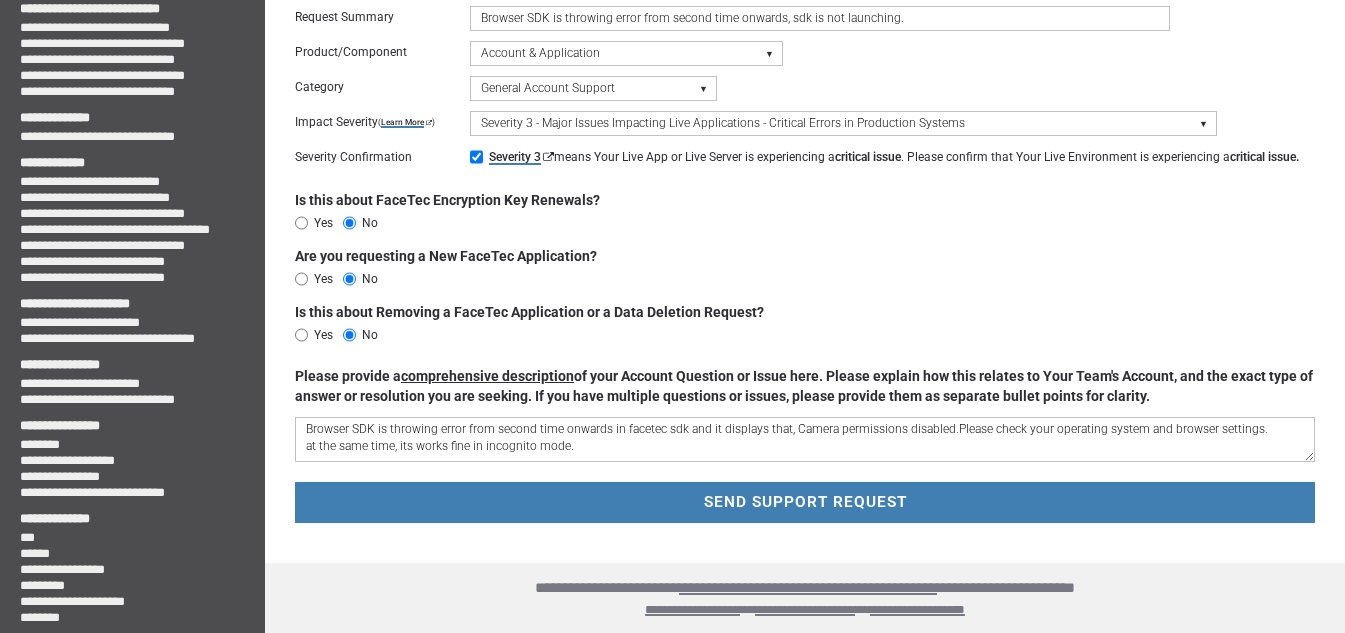 click on "Browser SDK is throwing error from second time onwards in facetec sdk and it displays that, Camera permissions disabled.Please check your operating system and browser settings.
at the same time, its works fine in incognito mode." at bounding box center [805, 439] 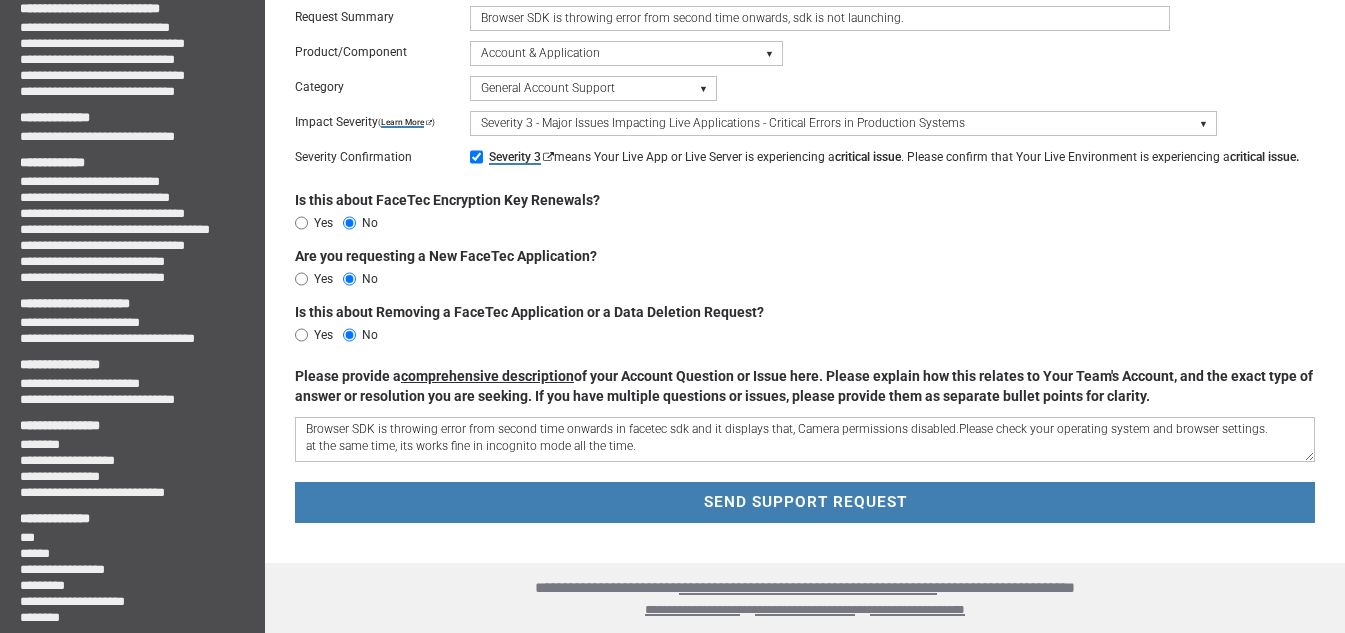 click on "Browser SDK is throwing error from second time onwards in facetec sdk and it displays that, Camera permissions disabled.Please check your operating system and browser settings.
at the same time, its works fine in incognito mode all the time." at bounding box center (805, 439) 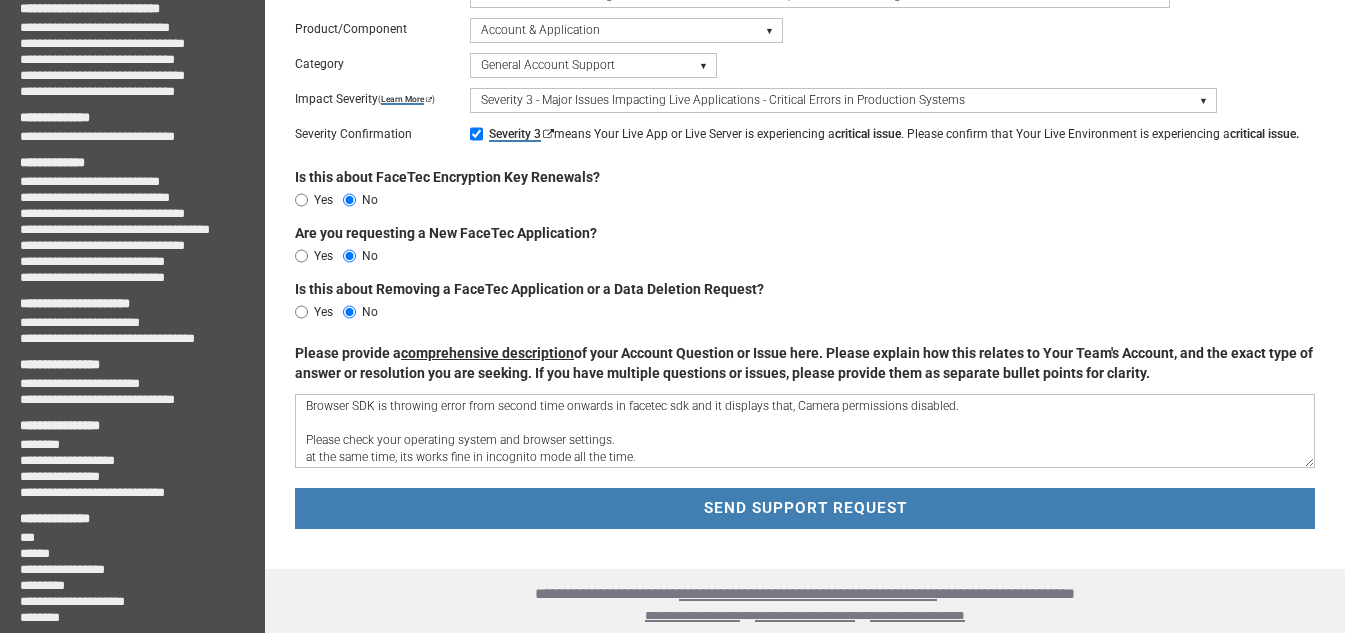 click on "Browser SDK is throwing error from second time onwards in facetec sdk and it displays that, Camera permissions disabled.
Please check your operating system and browser settings.
at the same time, its works fine in incognito mode all the time." at bounding box center (805, 431) 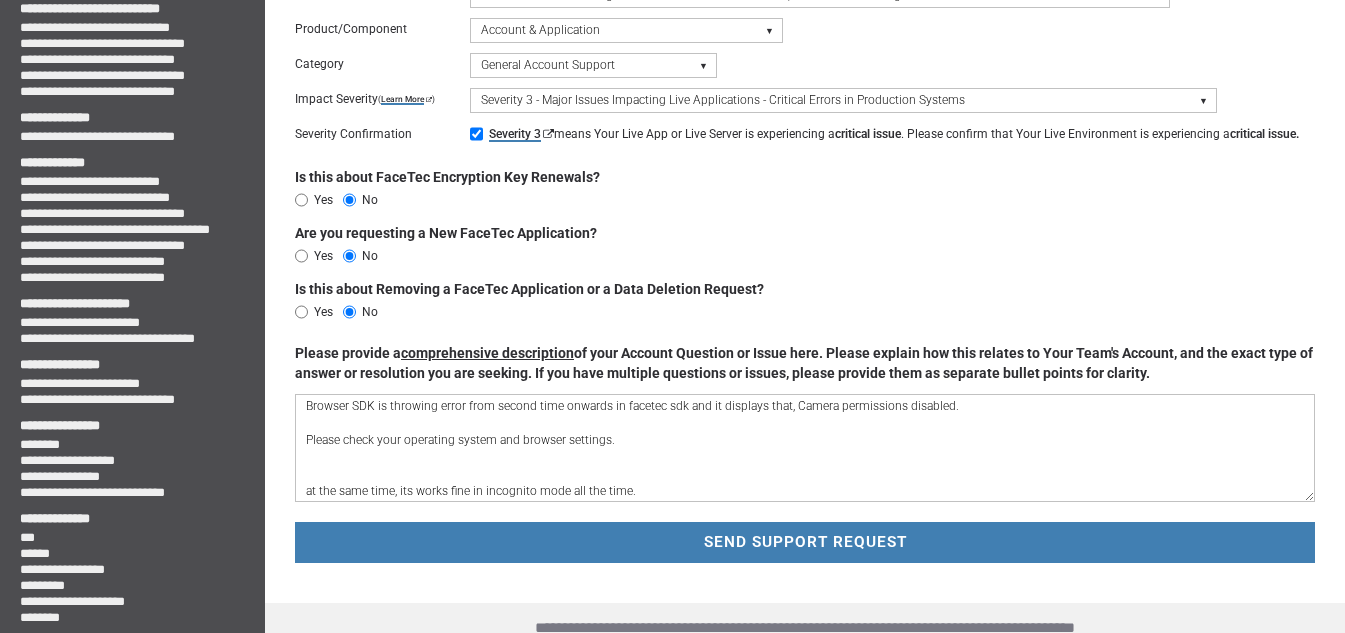 scroll, scrollTop: 2, scrollLeft: 0, axis: vertical 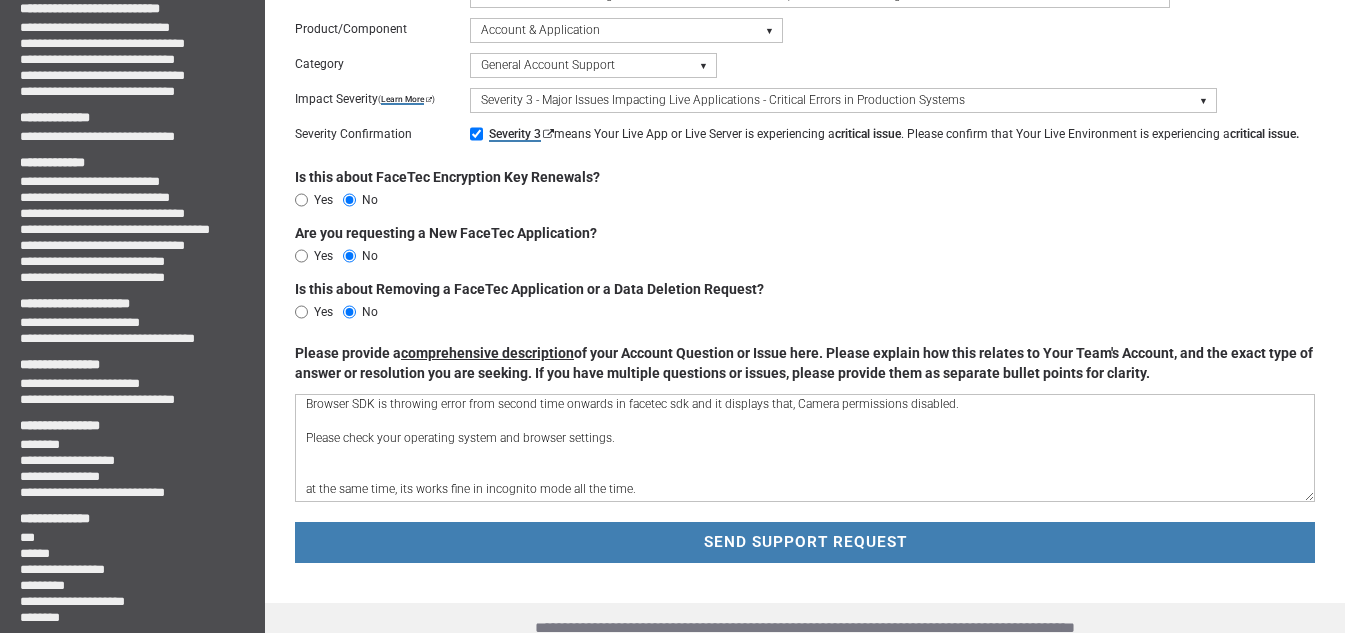 drag, startPoint x: 395, startPoint y: 511, endPoint x: 290, endPoint y: 504, distance: 105.23308 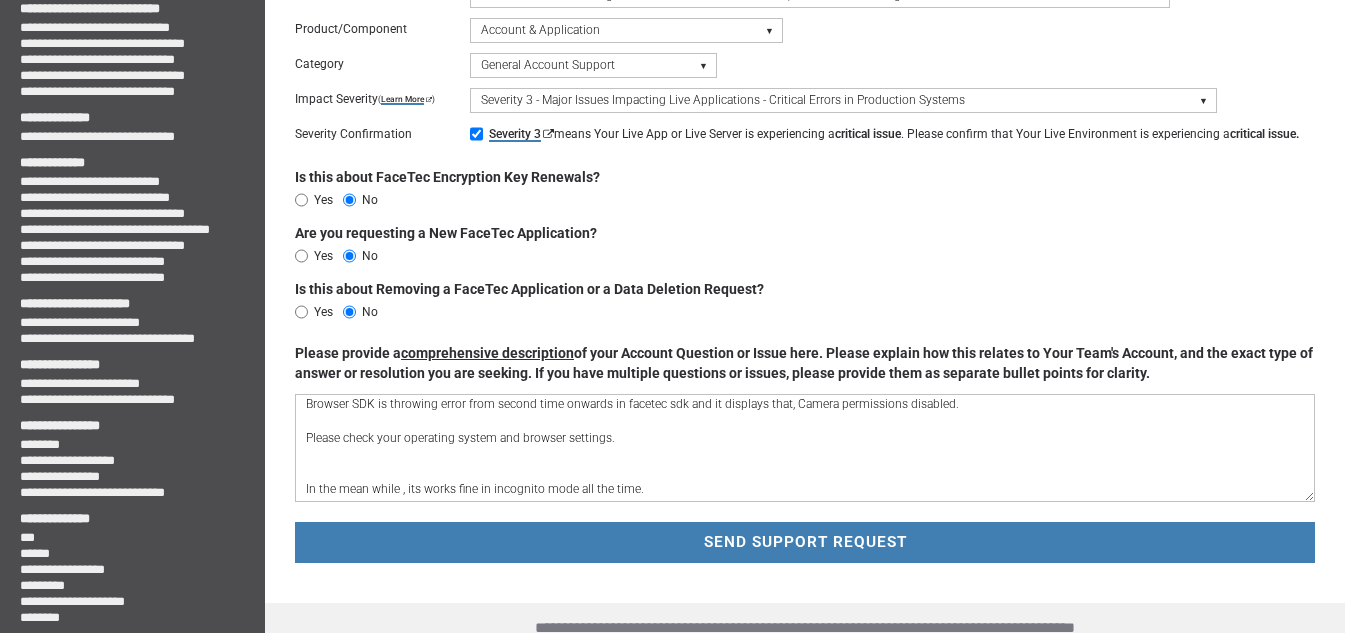 click on "Browser SDK is throwing error from second time onwards in facetec sdk and it displays that, Camera permissions disabled.
Please check your operating system and browser settings.
In the mean while , its works fine in incognito mode all the time." at bounding box center [805, 448] 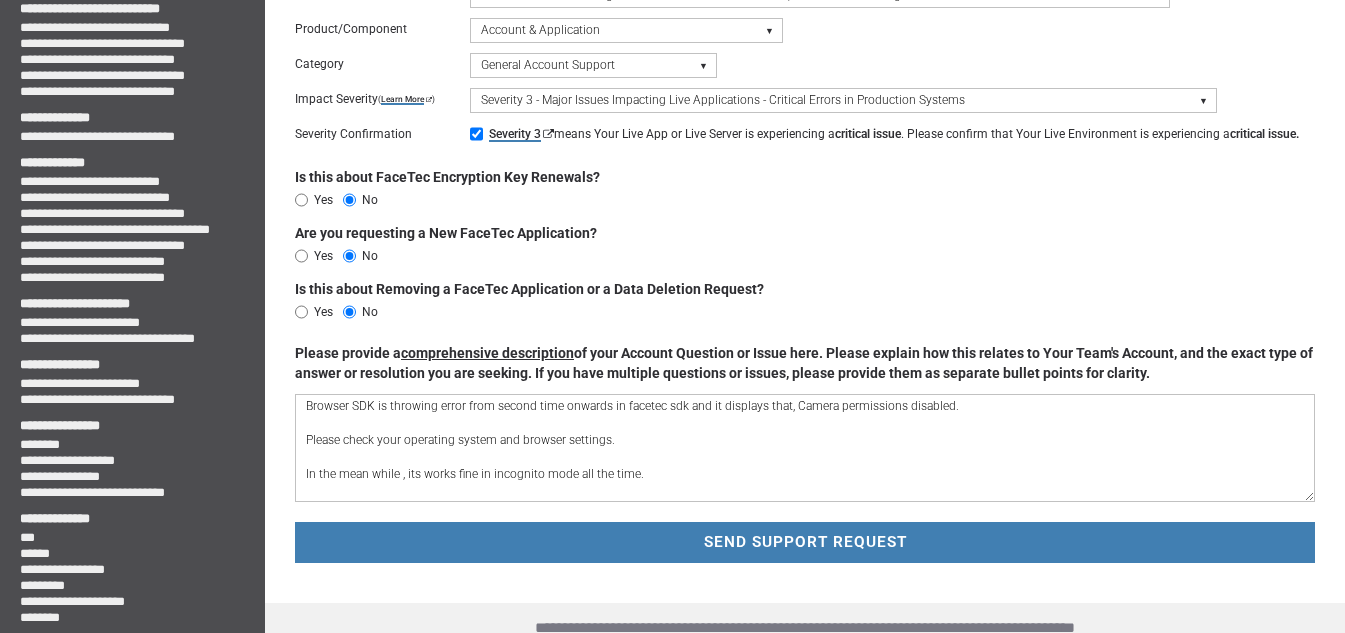 scroll, scrollTop: 0, scrollLeft: 0, axis: both 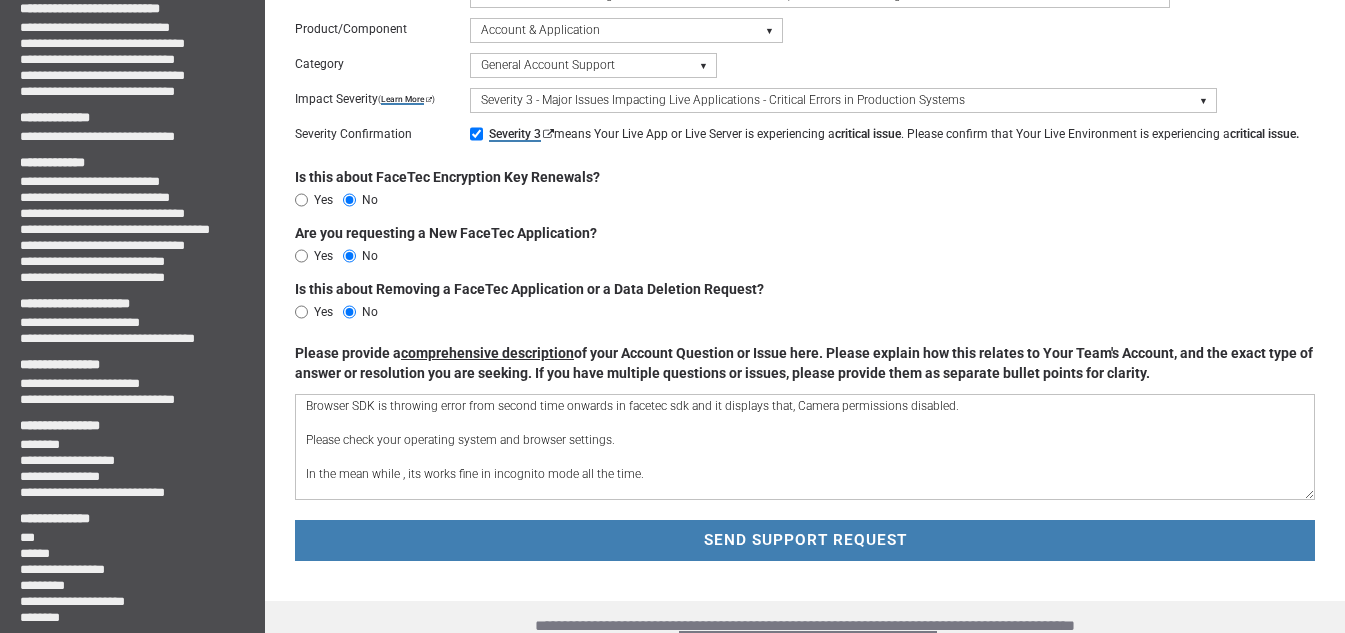 click on "Browser SDK is throwing error from second time onwards in facetec sdk and it displays that, Camera permissions disabled.
Please check your operating system and browser settings.
In the mean while , its works fine in incognito mode all the time." at bounding box center [805, 447] 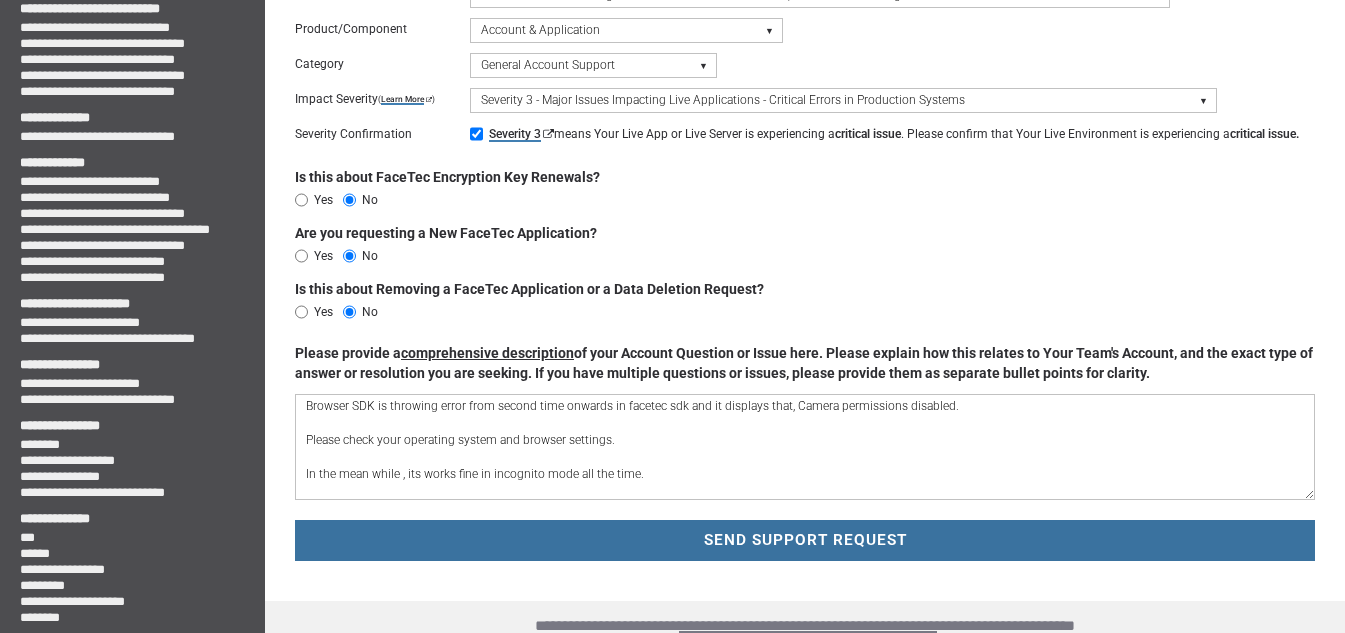 type on "Browser SDK is throwing error from second time onwards in facetec sdk and it displays that, Camera permissions disabled.
Please check your operating system and browser settings.
In the mean while , its works fine in incognito mode all the time." 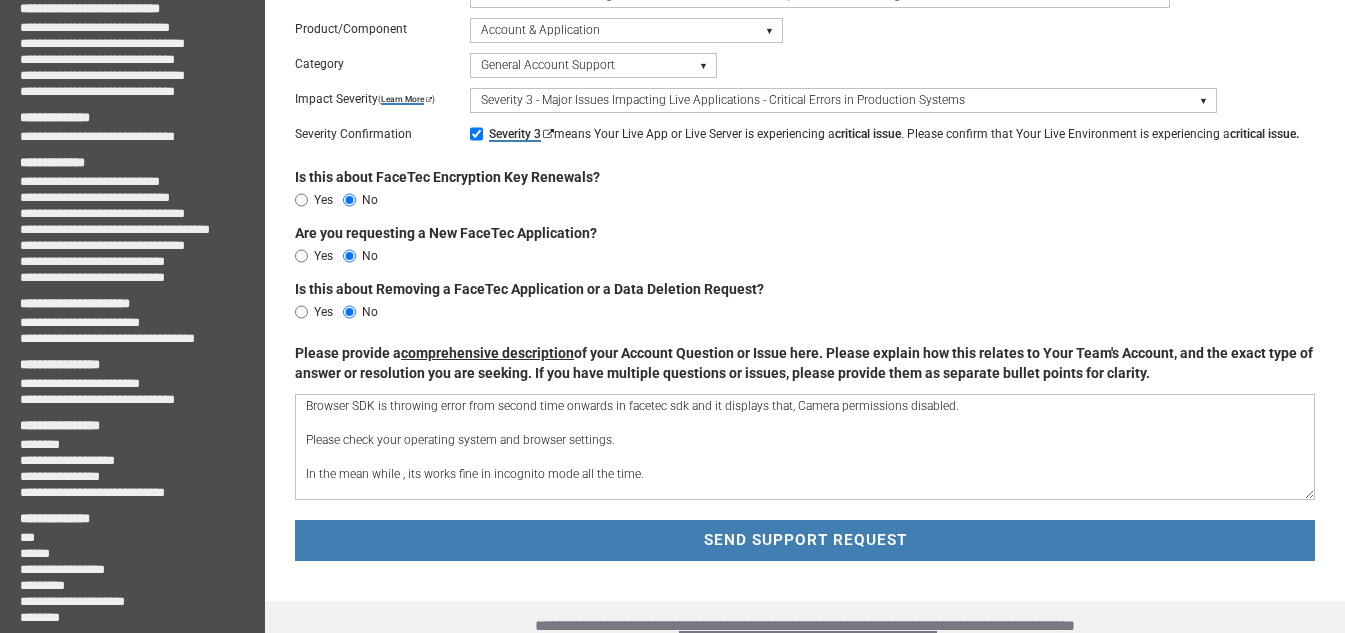 click on "SEND SUPPORT REQUEST" at bounding box center [805, 540] 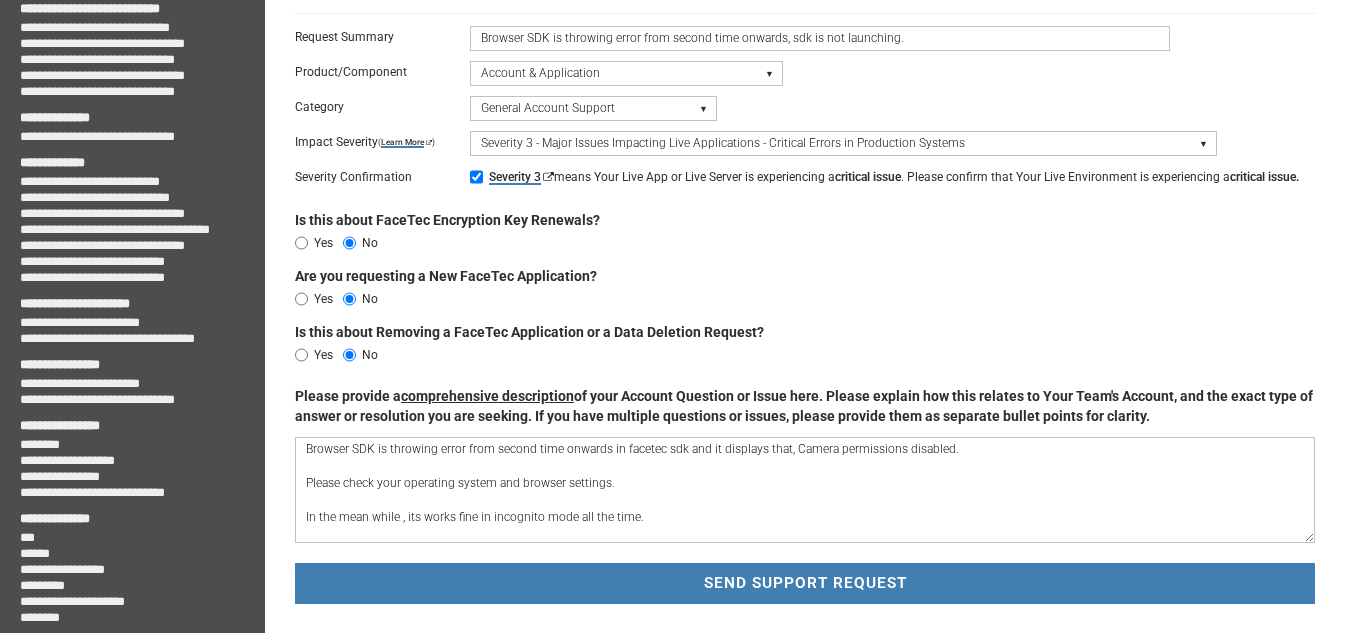 scroll, scrollTop: 537, scrollLeft: 0, axis: vertical 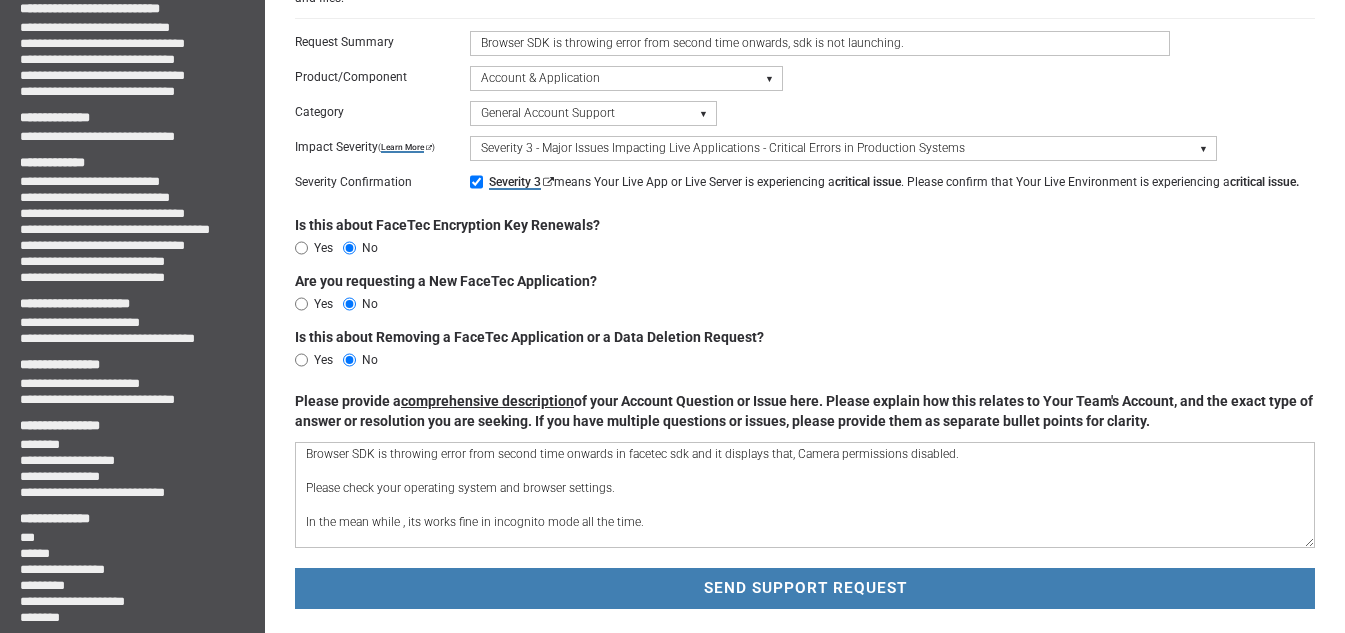 click on "Please select an Impact Severity Severity 1 - Minor Integration Issues, Upgrade Assistance, Encryption Key or Usage Log Questions with No Impact to Live Applications Severity 2 - Moderate Issues Impacting Live Applications / Production Systems Severity 3 - Major Issues Impacting Live Applications - Critical Errors in Production Systems" at bounding box center (843, 148) 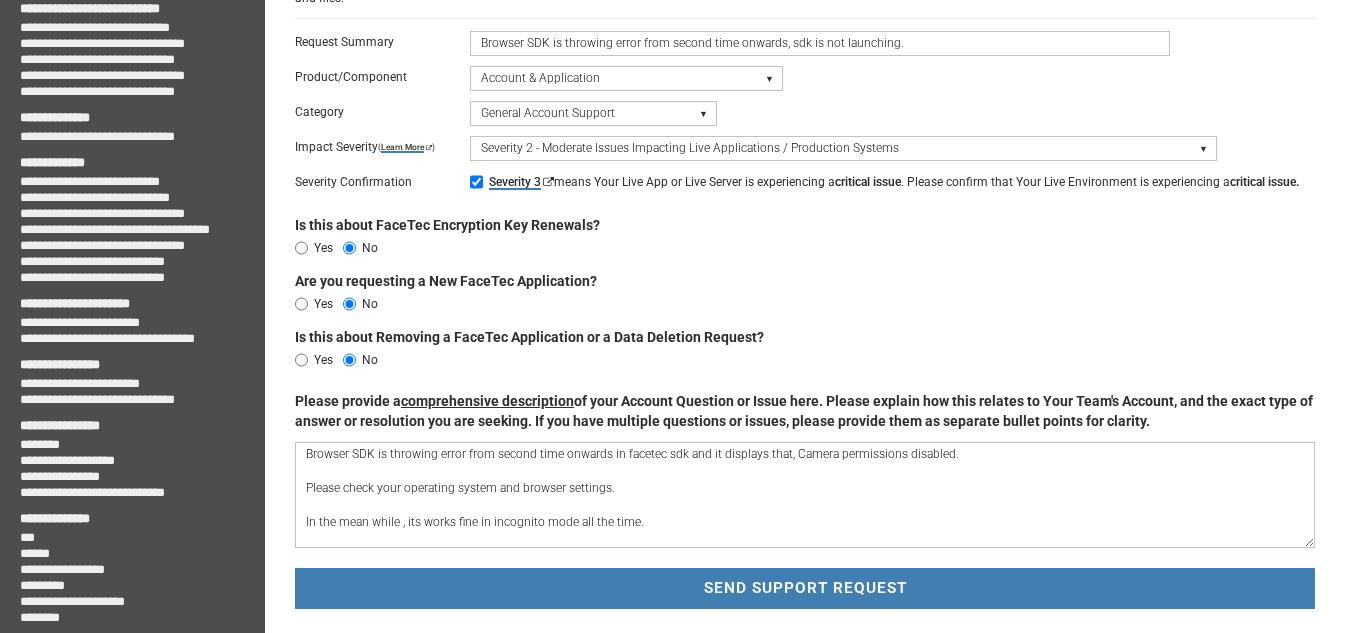 click on "Please select an Impact Severity Severity 1 - Minor Integration Issues, Upgrade Assistance, Encryption Key or Usage Log Questions with No Impact to Live Applications Severity 2 - Moderate Issues Impacting Live Applications / Production Systems Severity 3 - Major Issues Impacting Live Applications - Critical Errors in Production Systems" at bounding box center (843, 148) 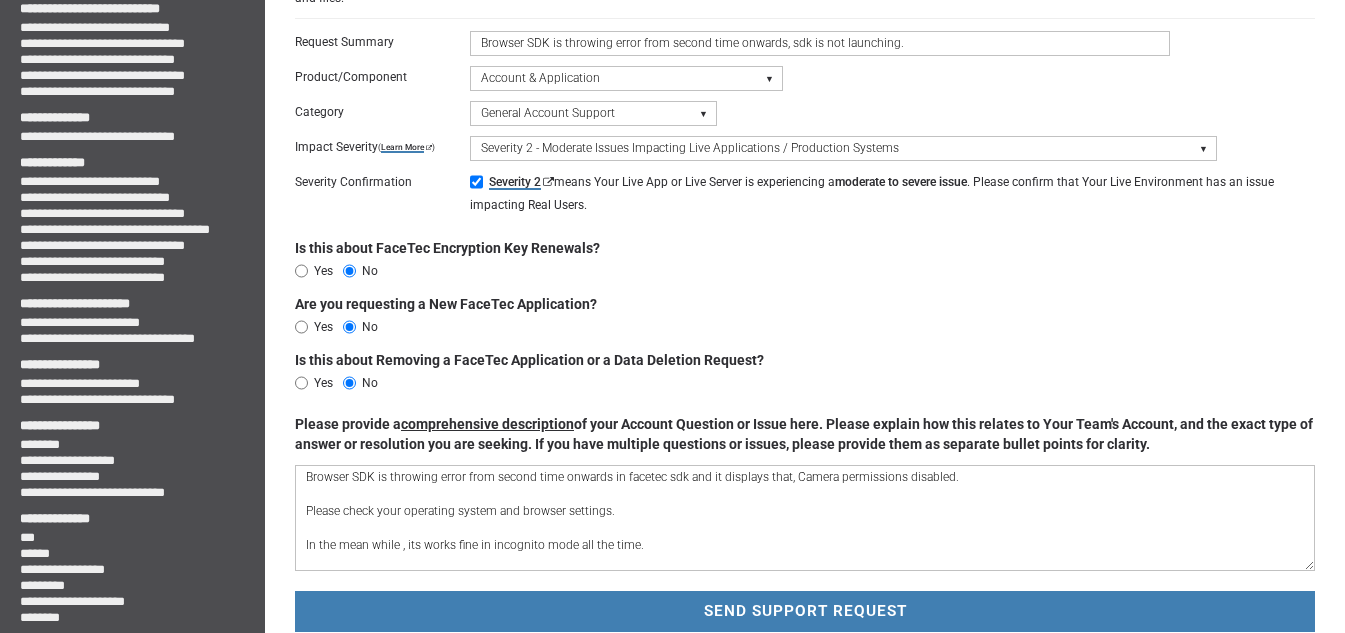 click on "Please select an Impact Severity Severity 1 - Minor Integration Issues, Upgrade Assistance, Encryption Key or Usage Log Questions with No Impact to Live Applications Severity 2 - Moderate Issues Impacting Live Applications / Production Systems Severity 3 - Major Issues Impacting Live Applications - Critical Errors in Production Systems" at bounding box center (843, 148) 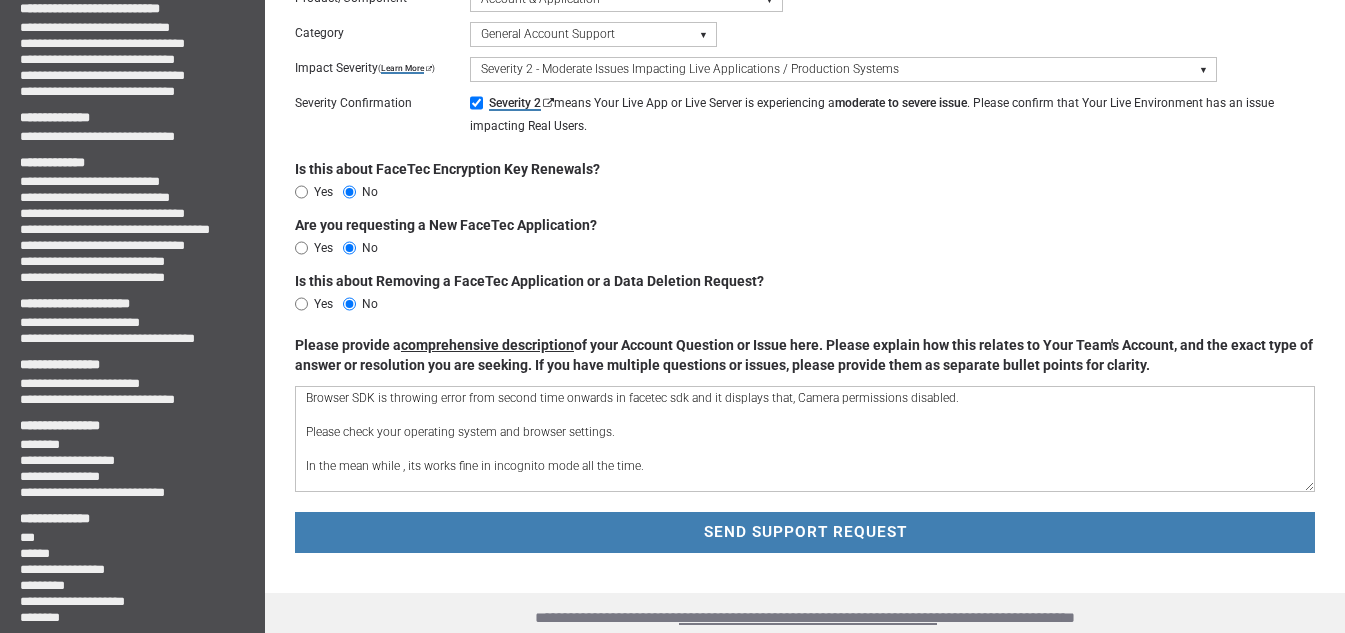 scroll, scrollTop: 615, scrollLeft: 0, axis: vertical 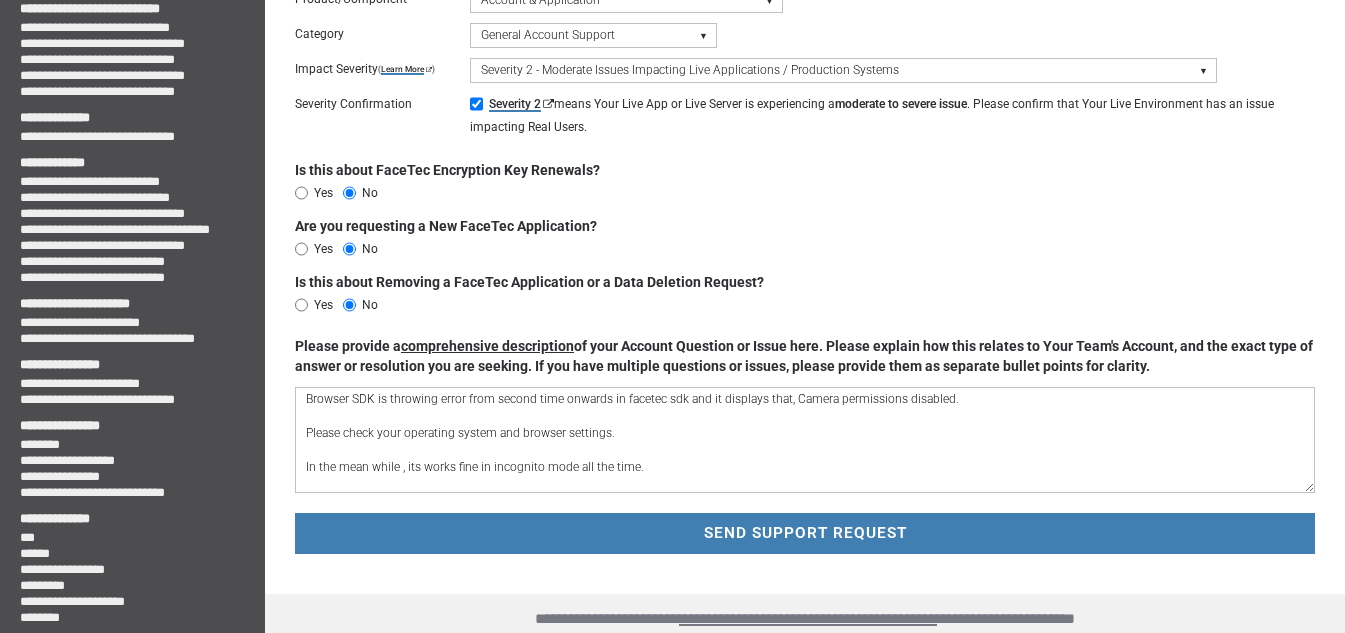 click on "Please select an Impact Severity Severity 1 - Minor Integration Issues, Upgrade Assistance, Encryption Key or Usage Log Questions with No Impact to Live Applications Severity 2 - Moderate Issues Impacting Live Applications / Production Systems Severity 3 - Major Issues Impacting Live Applications - Critical Errors in Production Systems" at bounding box center (843, 70) 